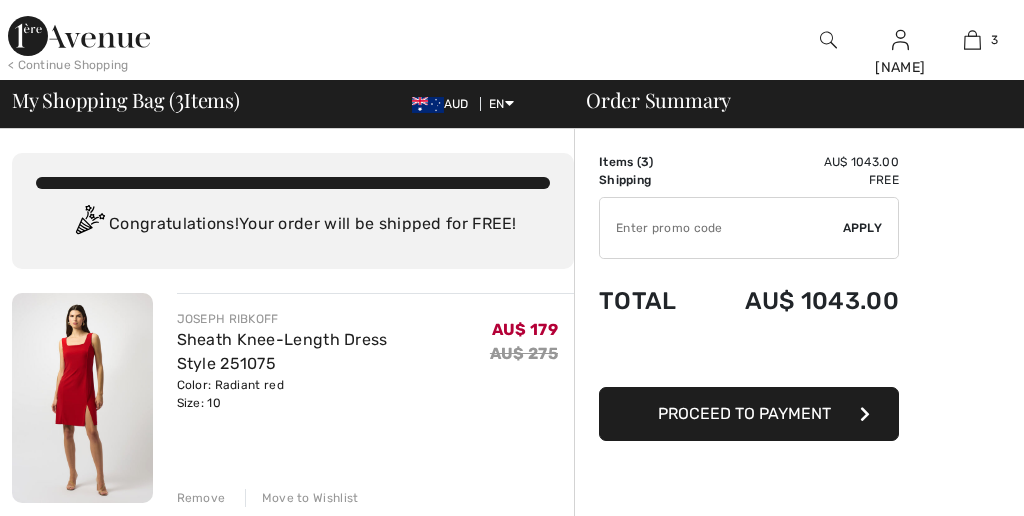 scroll, scrollTop: 0, scrollLeft: 0, axis: both 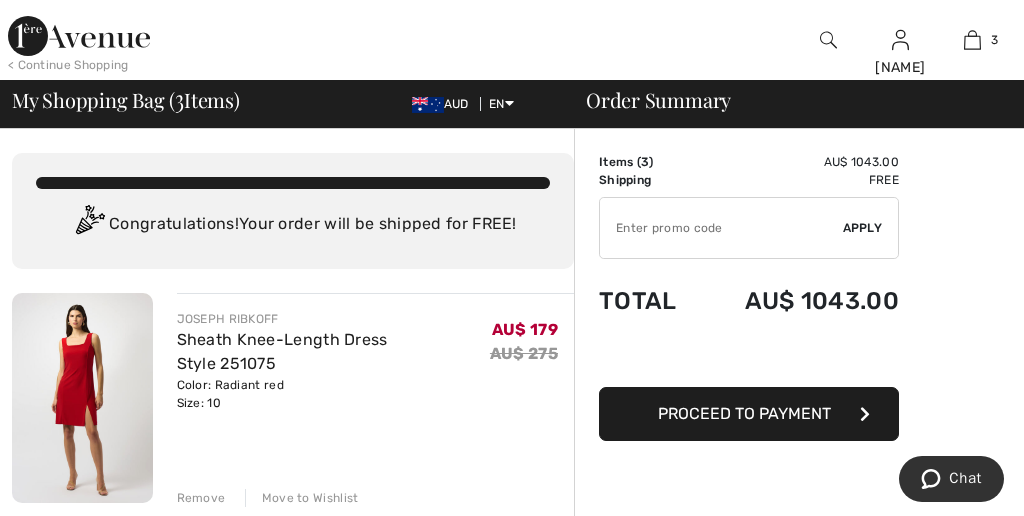 click at bounding box center (79, 36) 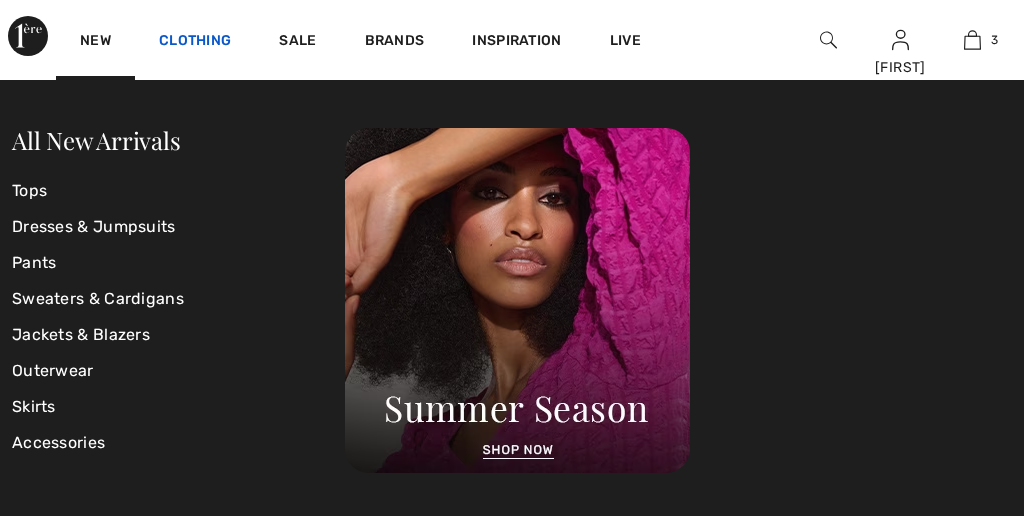 scroll, scrollTop: 0, scrollLeft: 0, axis: both 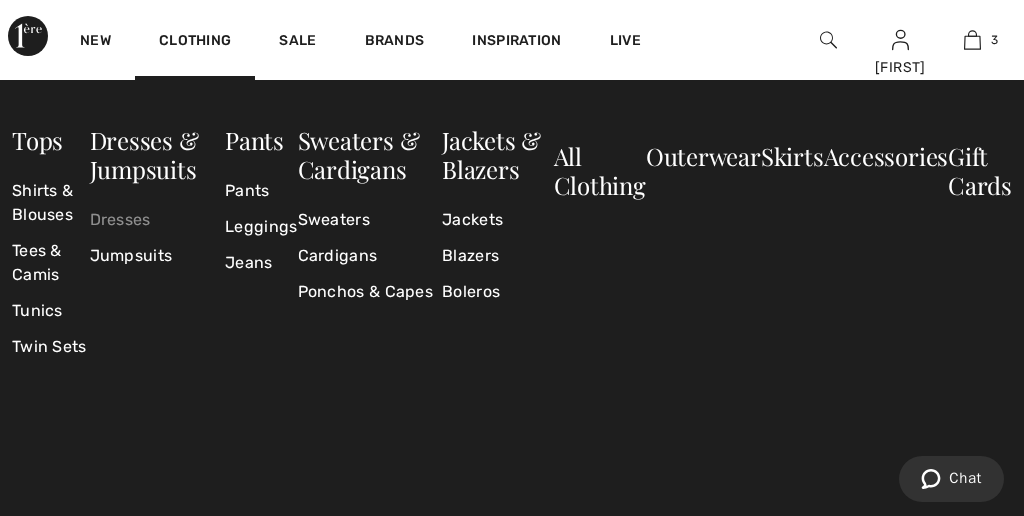 click on "Dresses" at bounding box center (158, 220) 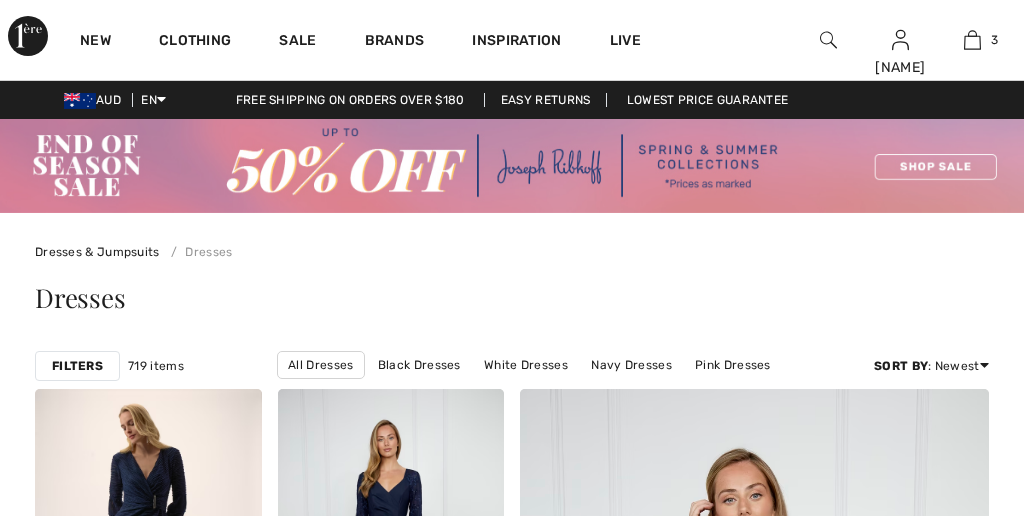 scroll, scrollTop: 224, scrollLeft: 0, axis: vertical 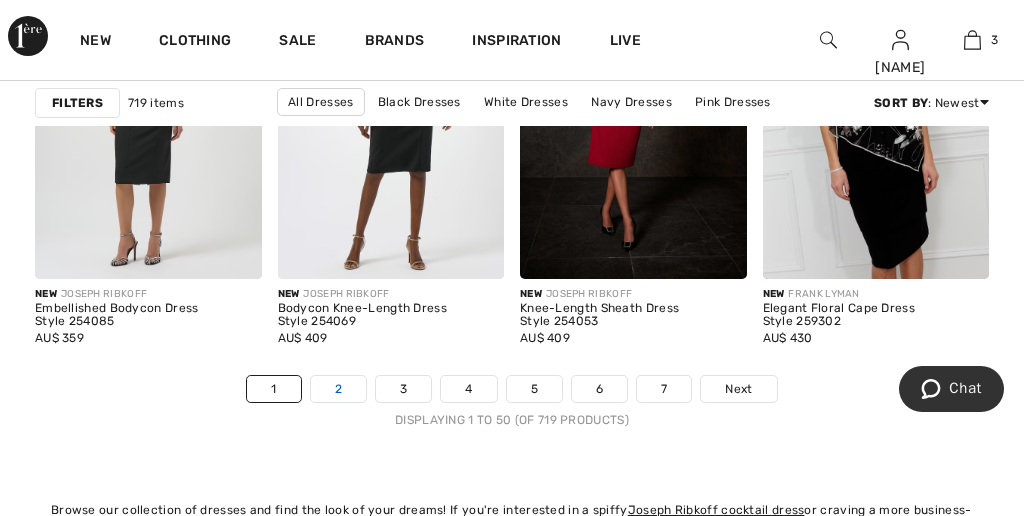 click on "2" at bounding box center [338, 389] 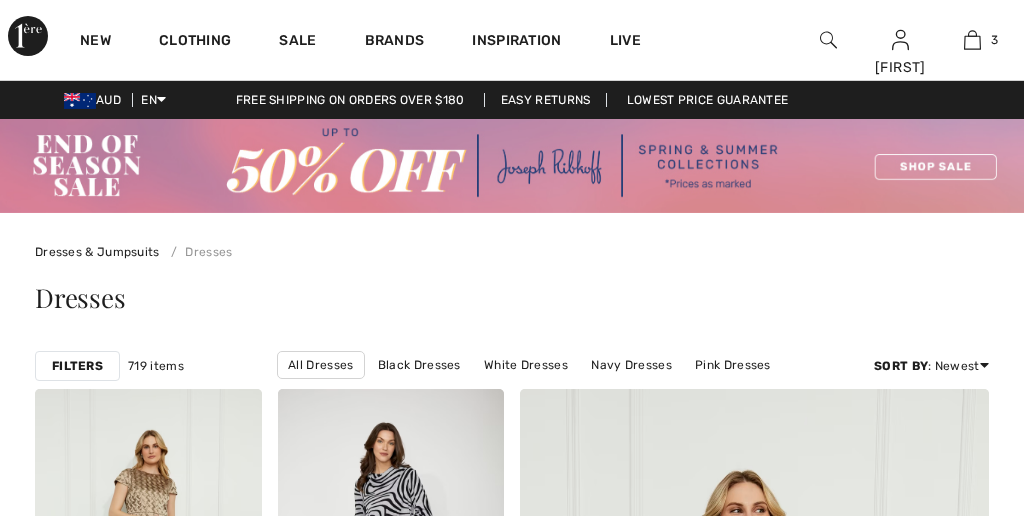 scroll, scrollTop: 547, scrollLeft: 0, axis: vertical 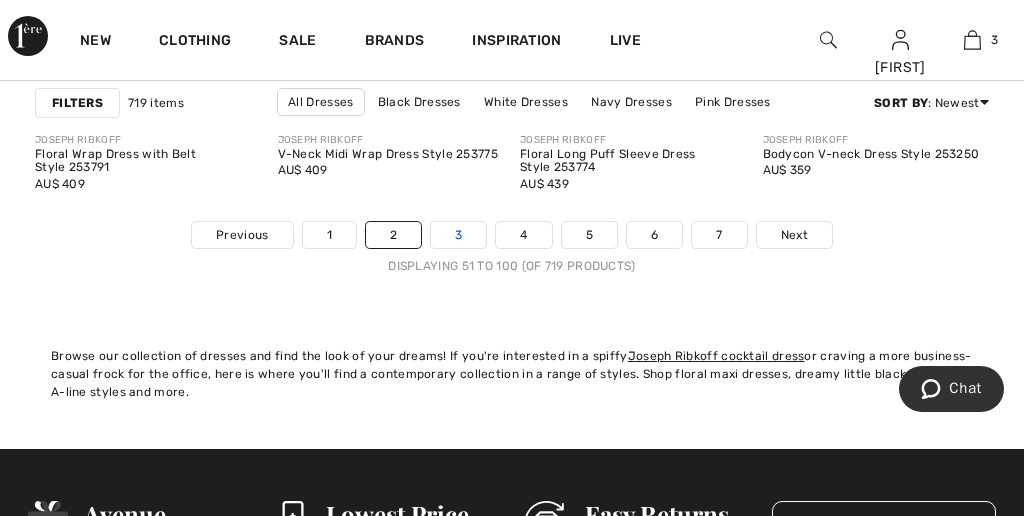 click on "3" at bounding box center (458, 235) 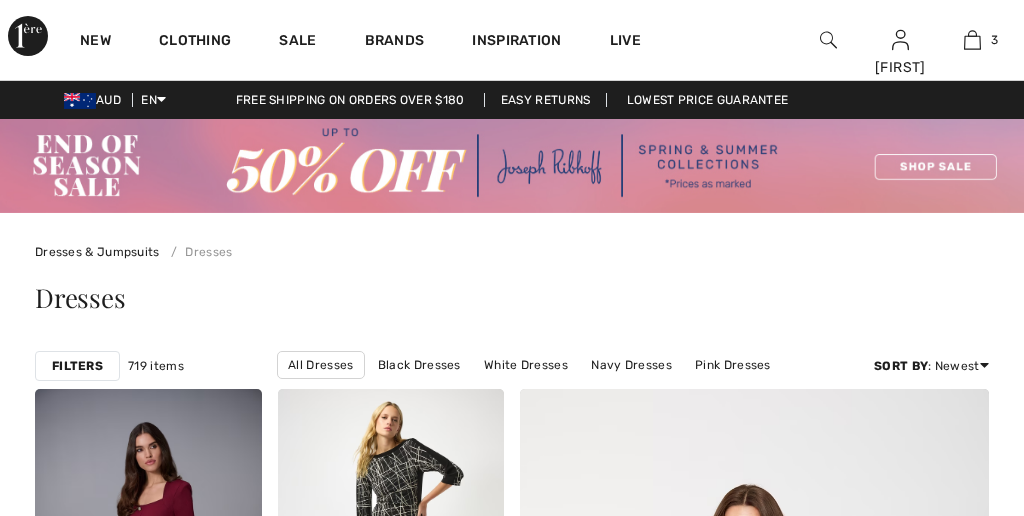 scroll, scrollTop: 329, scrollLeft: 0, axis: vertical 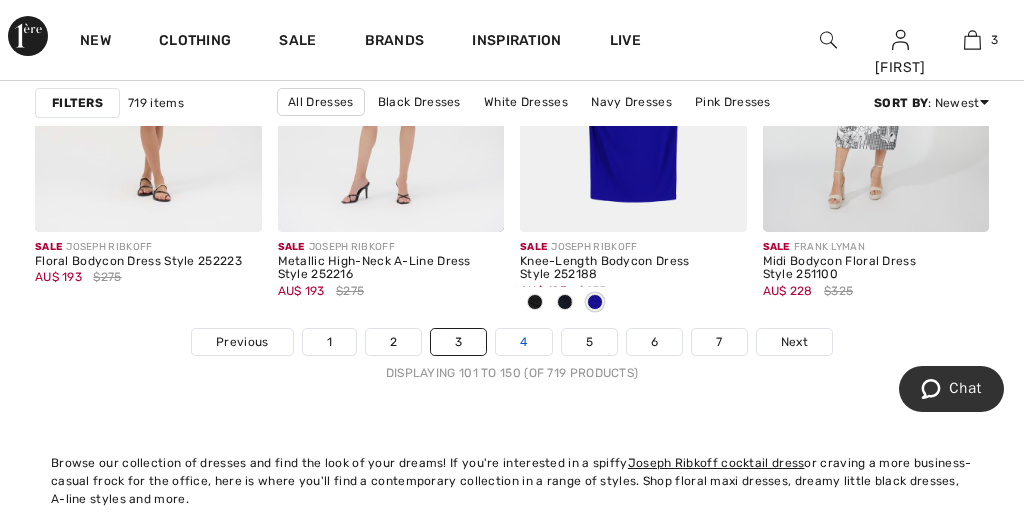 click on "4" at bounding box center [523, 342] 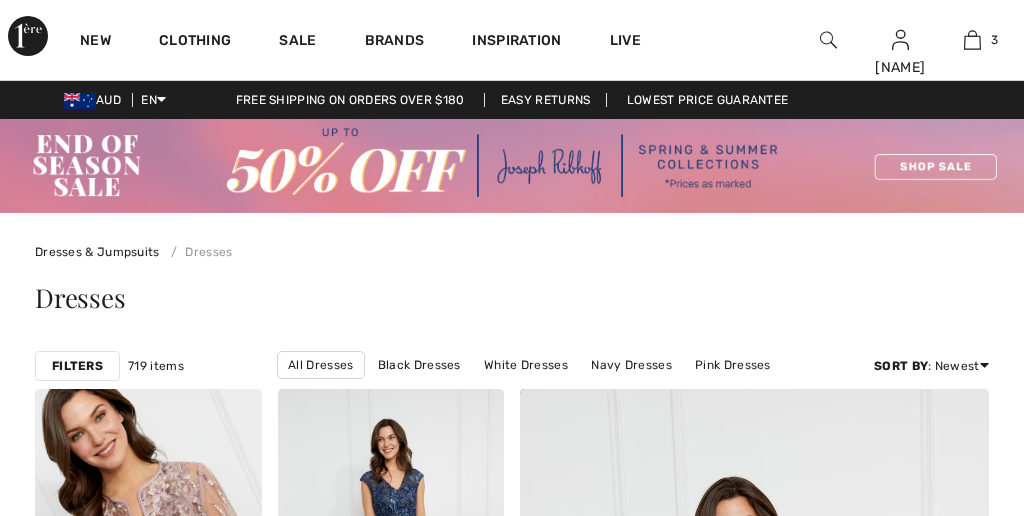 scroll, scrollTop: 618, scrollLeft: 0, axis: vertical 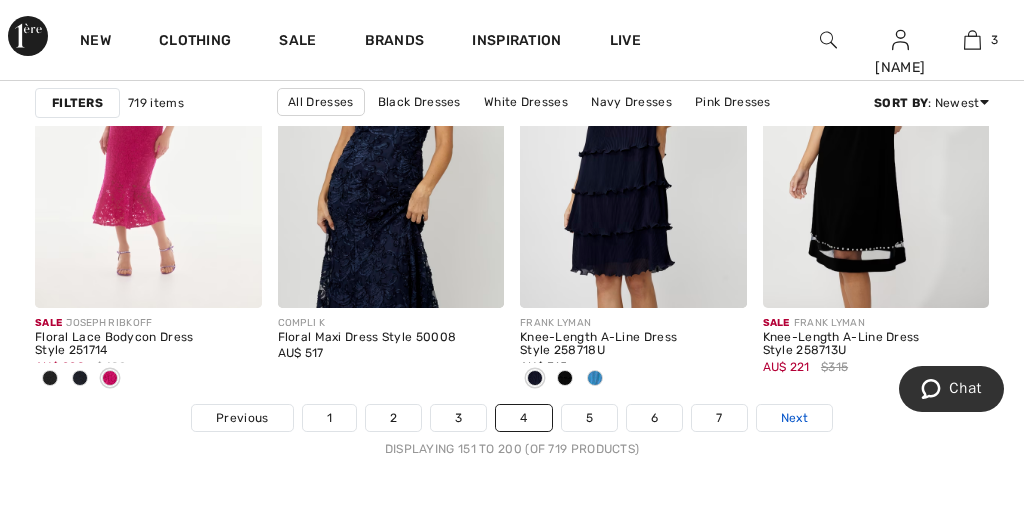click on "Next" at bounding box center (794, 418) 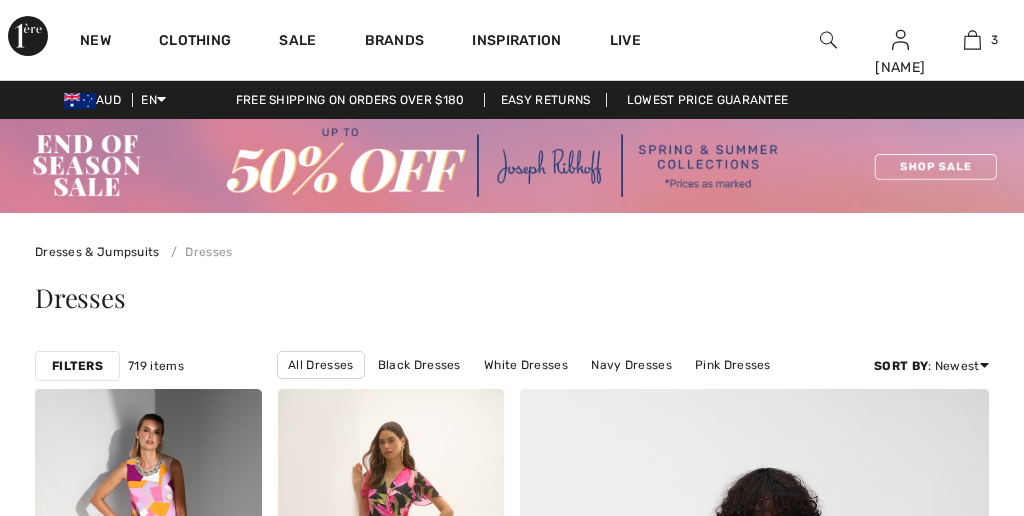 scroll, scrollTop: 300, scrollLeft: 0, axis: vertical 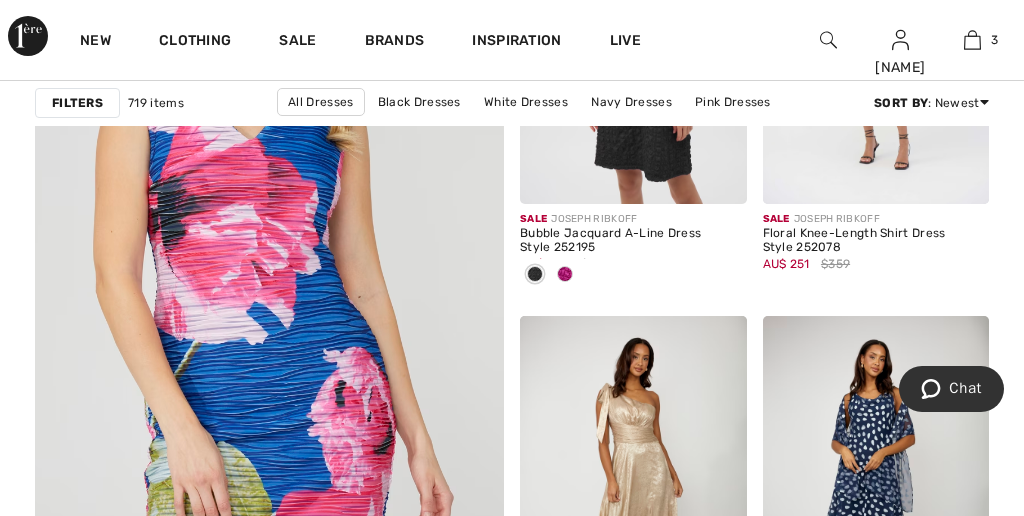 click at bounding box center [269, 286] 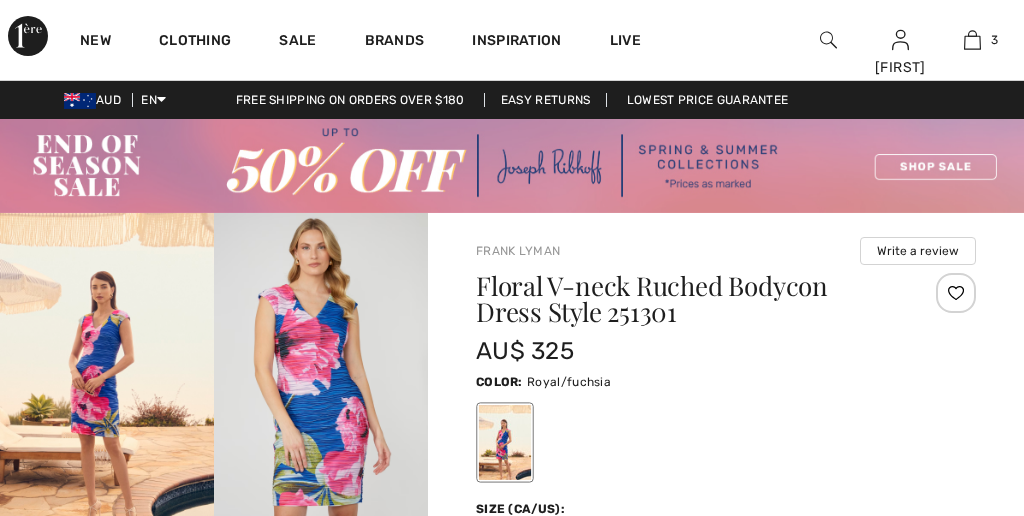 checkbox on "true" 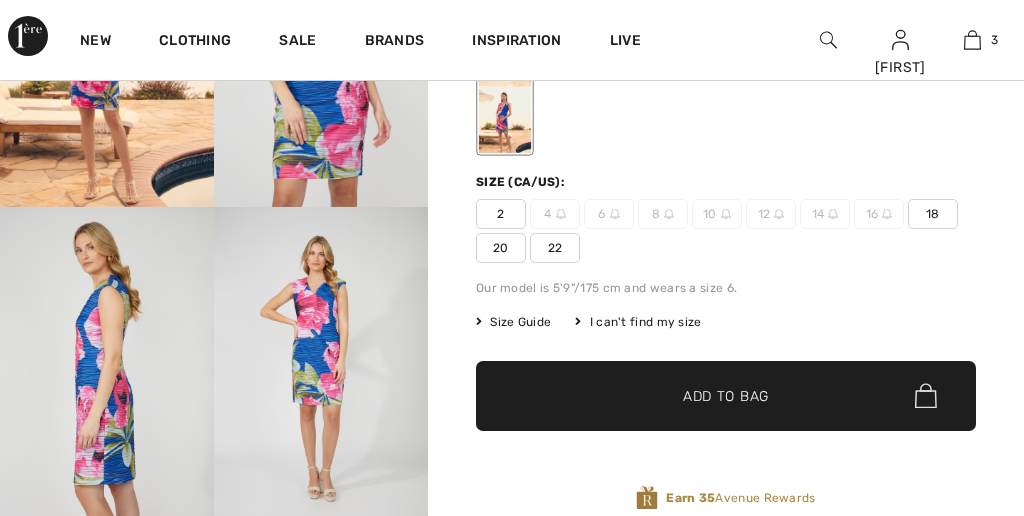 scroll, scrollTop: 0, scrollLeft: 0, axis: both 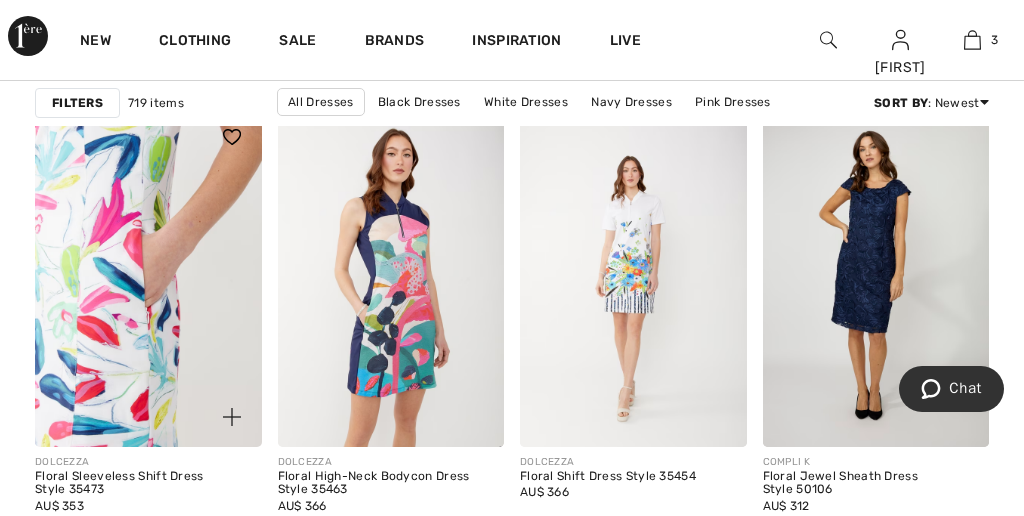click at bounding box center (148, 277) 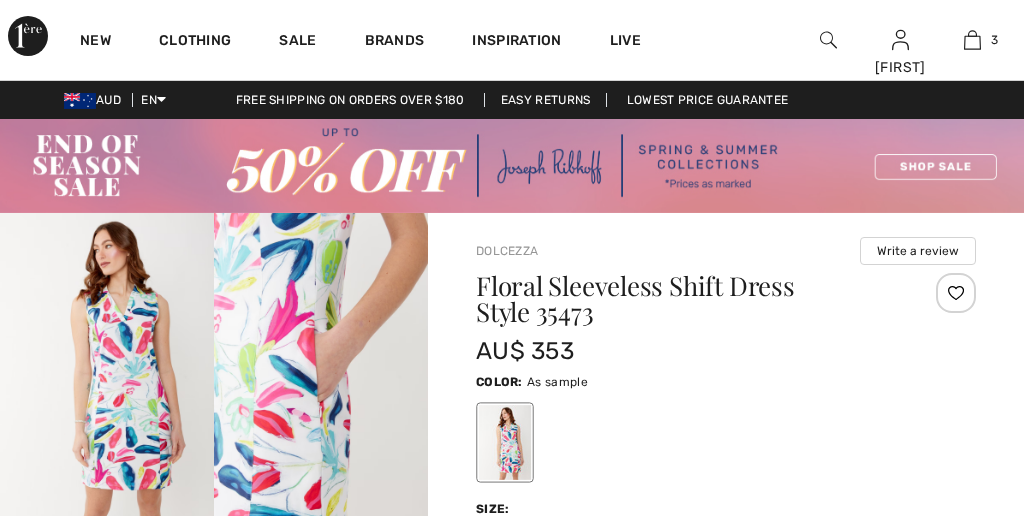 checkbox on "true" 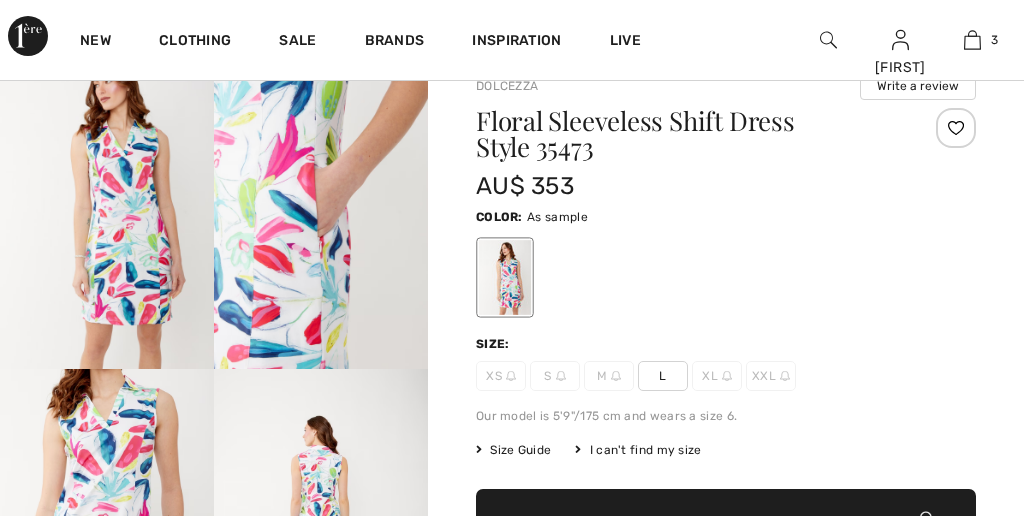 scroll, scrollTop: 0, scrollLeft: 0, axis: both 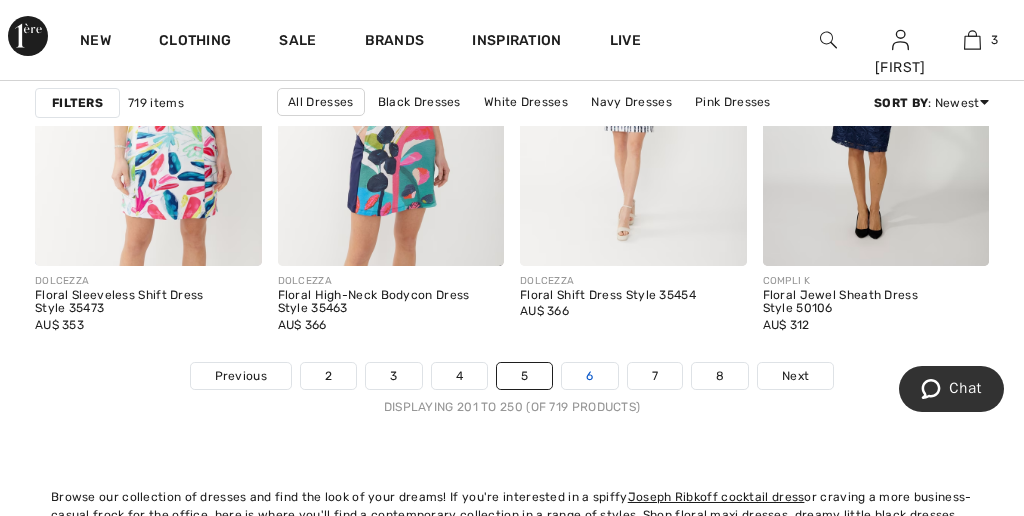 click on "6" at bounding box center (589, 376) 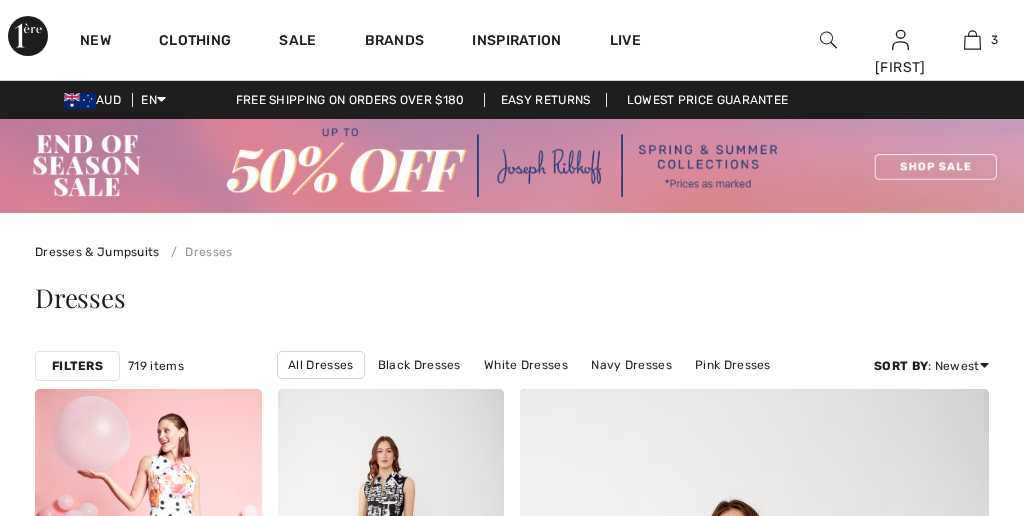 scroll, scrollTop: 540, scrollLeft: 0, axis: vertical 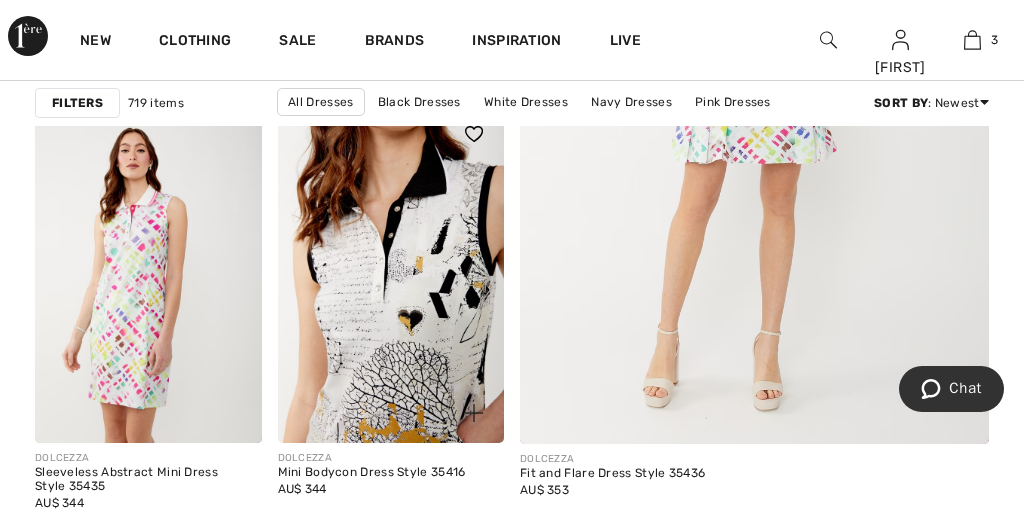 click at bounding box center [391, 274] 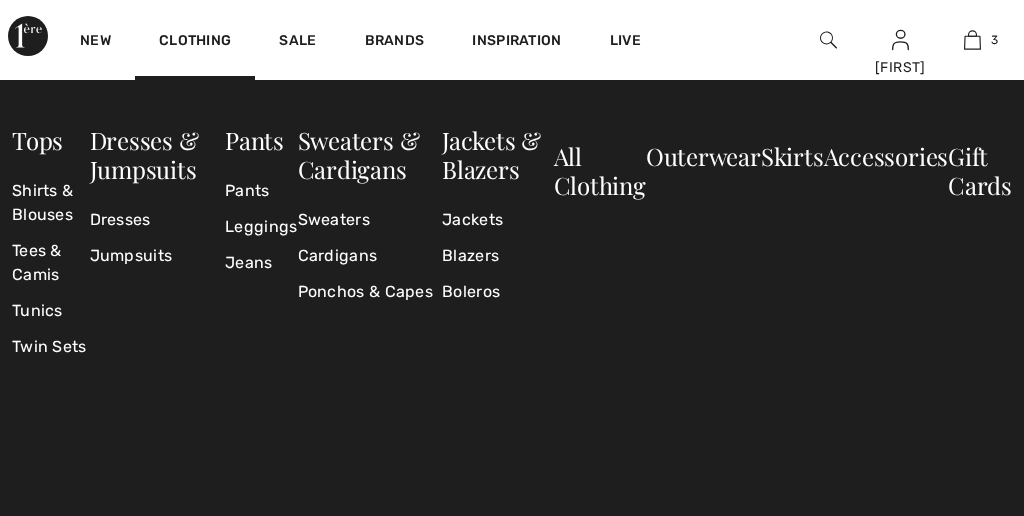 scroll, scrollTop: 485, scrollLeft: 0, axis: vertical 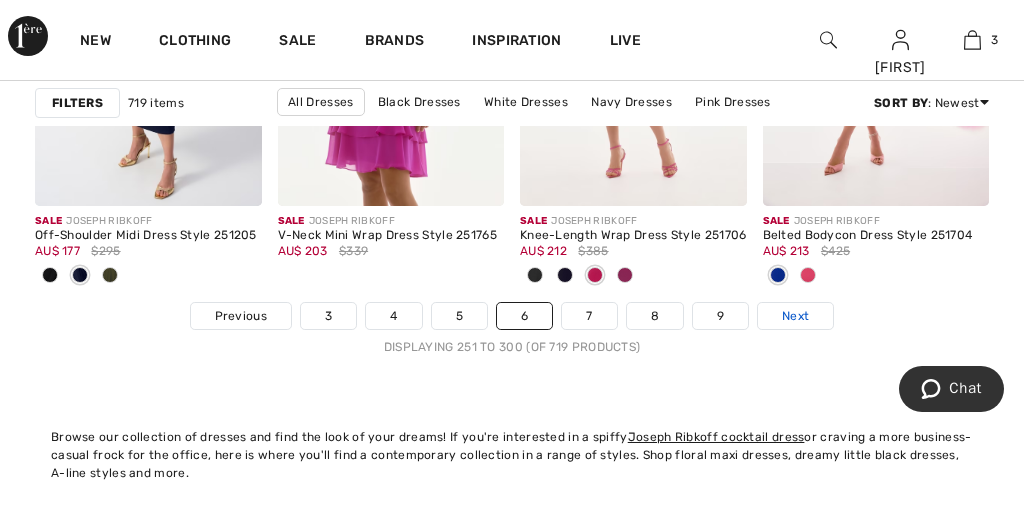 click on "Next" at bounding box center (795, 316) 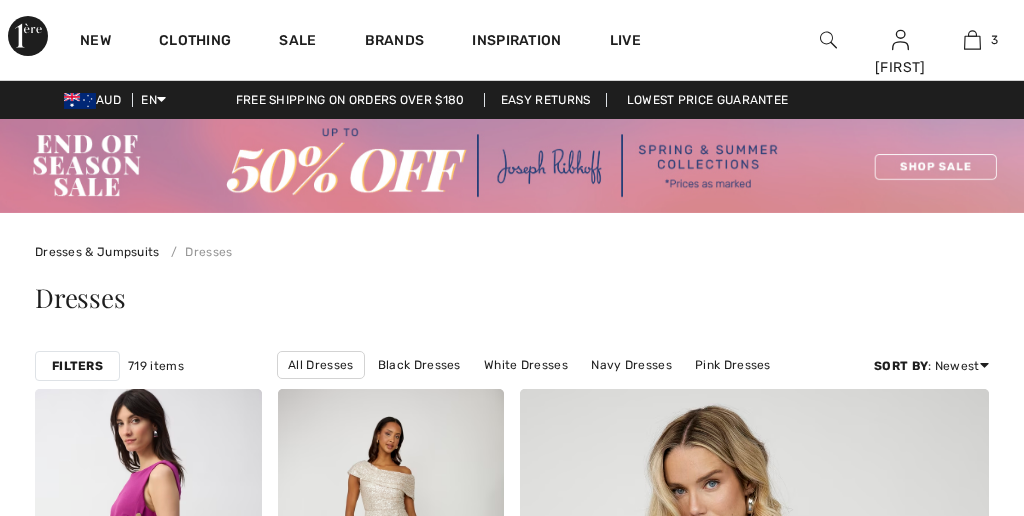 checkbox on "true" 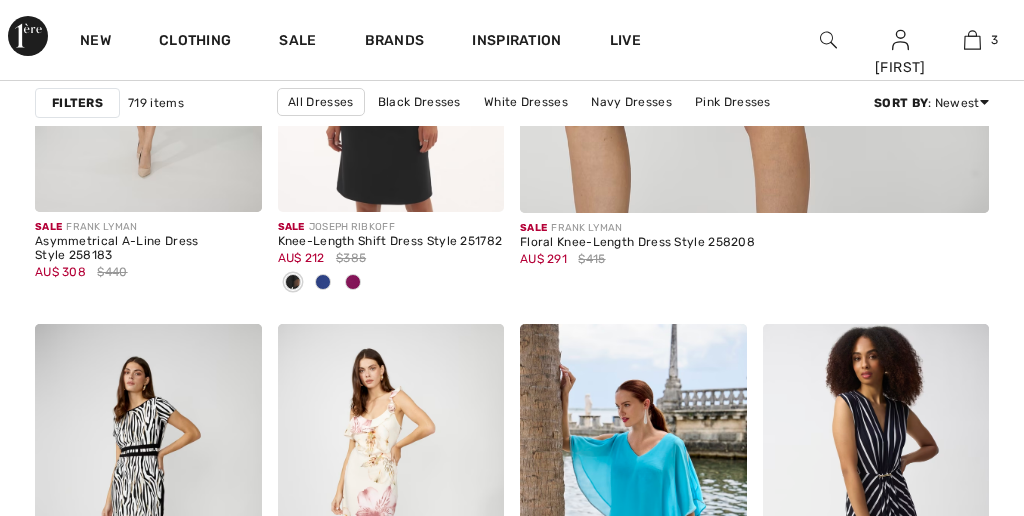 scroll, scrollTop: 0, scrollLeft: 0, axis: both 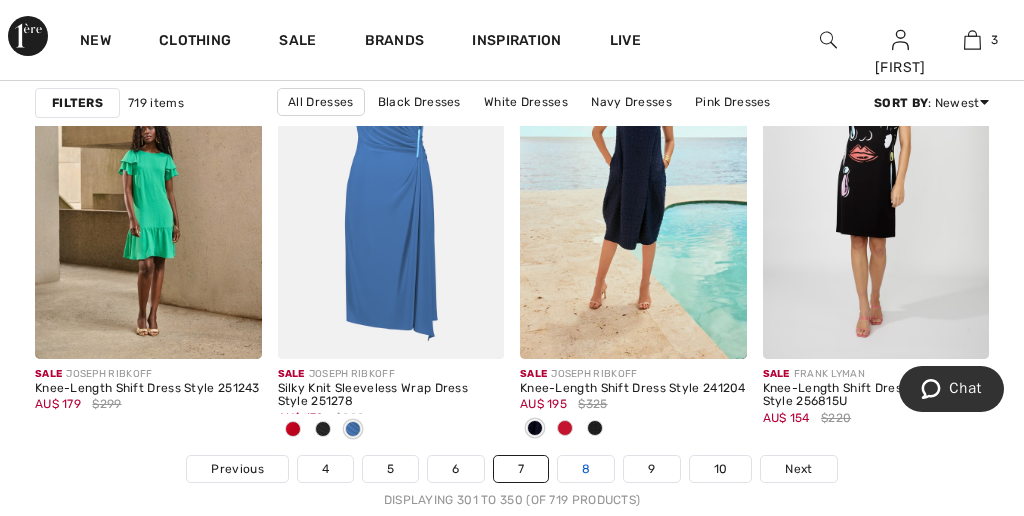 click on "8" at bounding box center (586, 469) 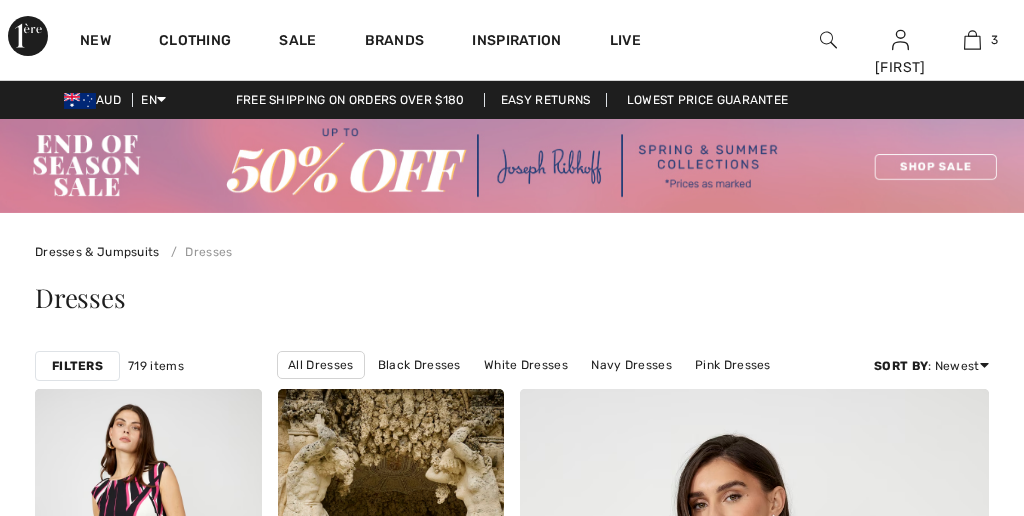 checkbox on "true" 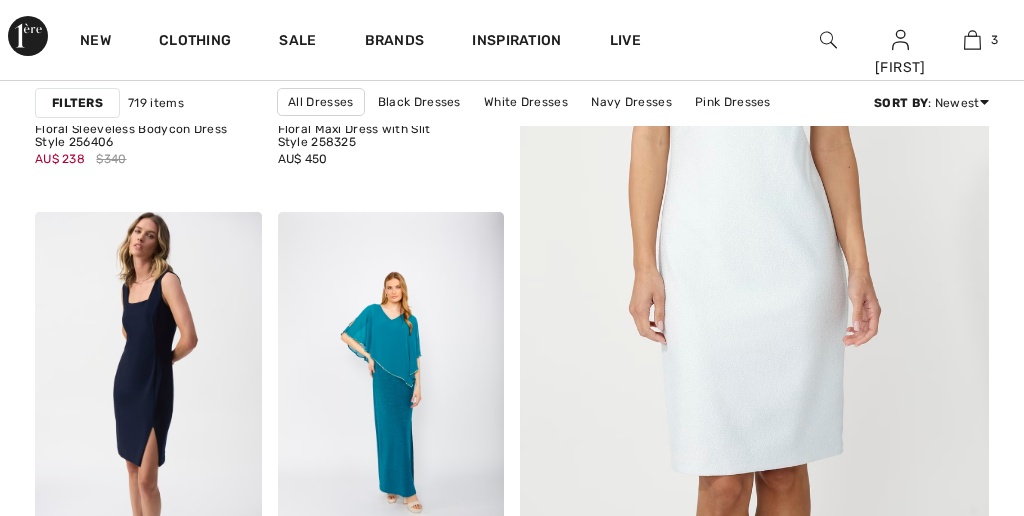 scroll, scrollTop: 0, scrollLeft: 0, axis: both 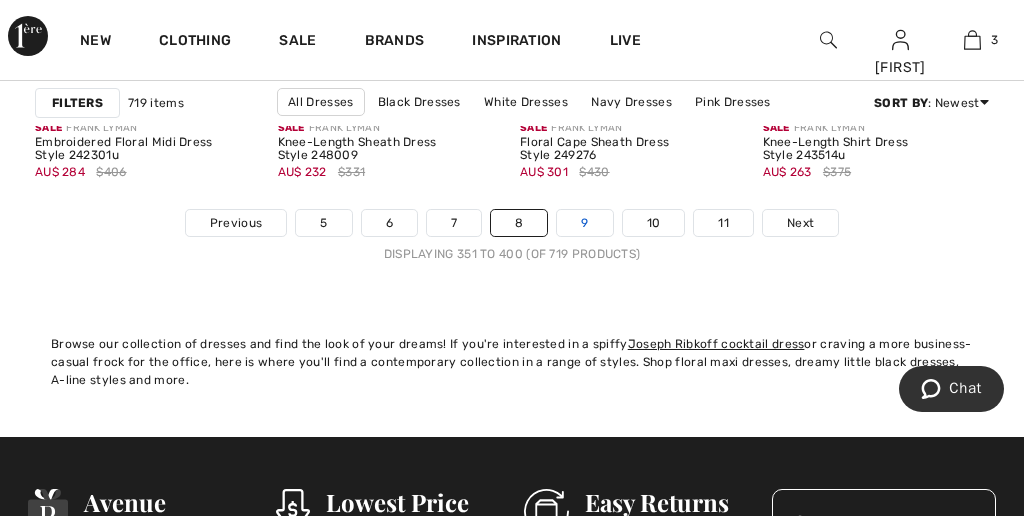 click on "9" at bounding box center (584, 223) 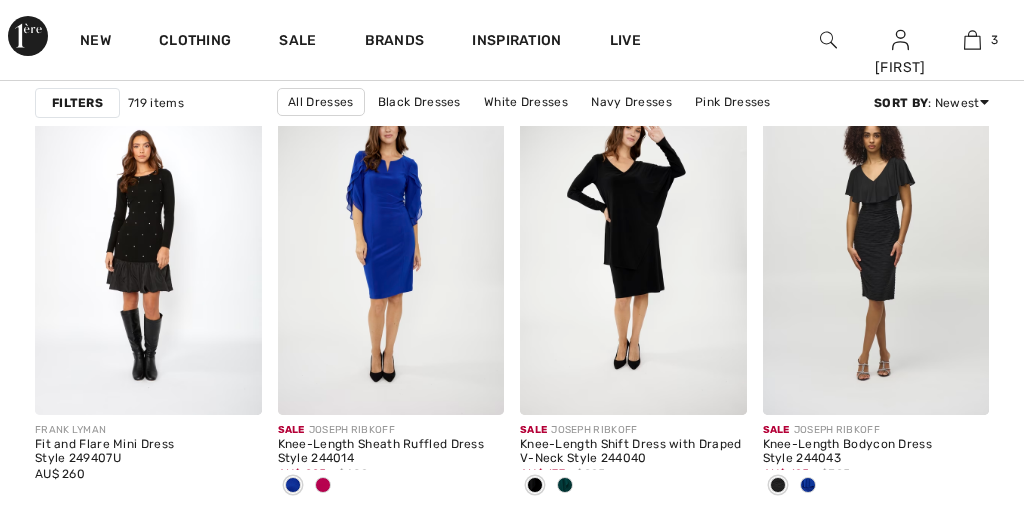 scroll, scrollTop: 1755, scrollLeft: 0, axis: vertical 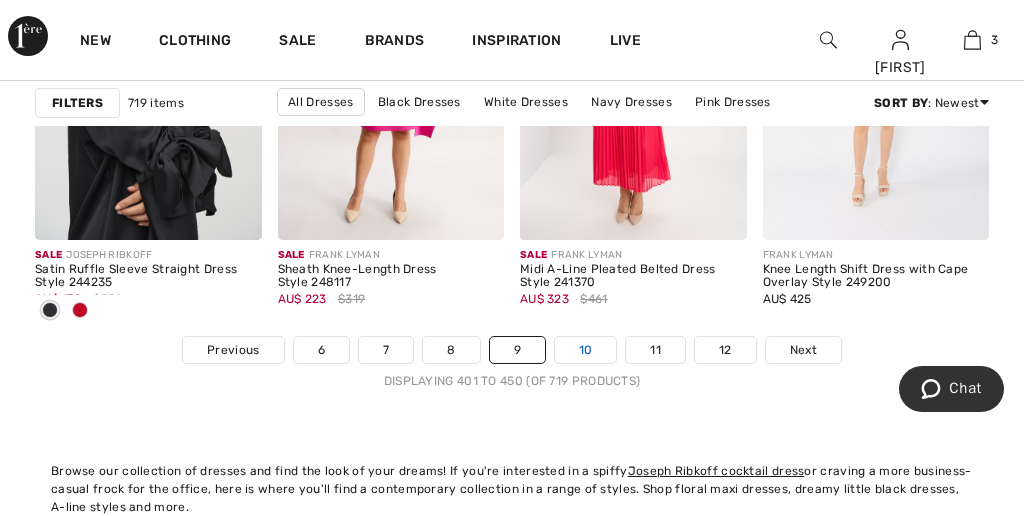 click on "10" at bounding box center [586, 350] 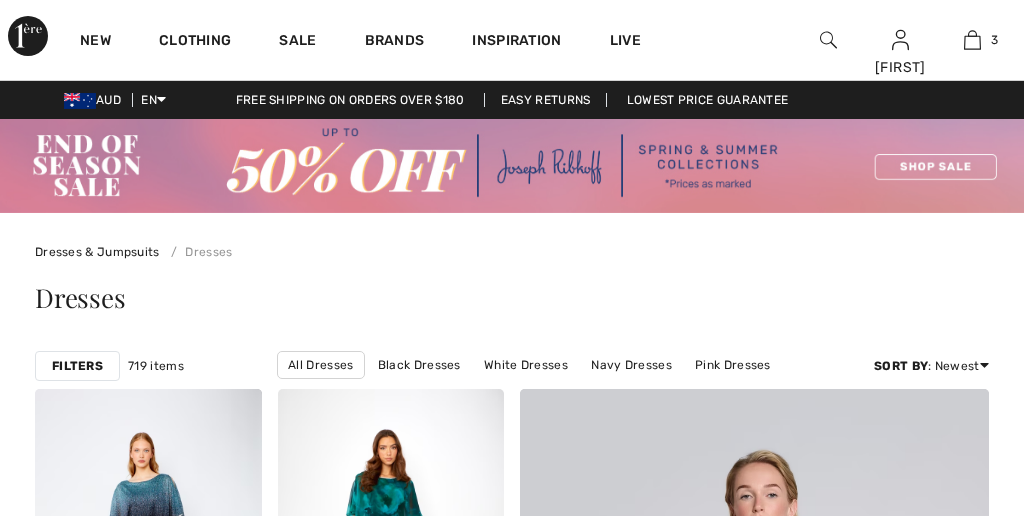 scroll, scrollTop: 0, scrollLeft: 0, axis: both 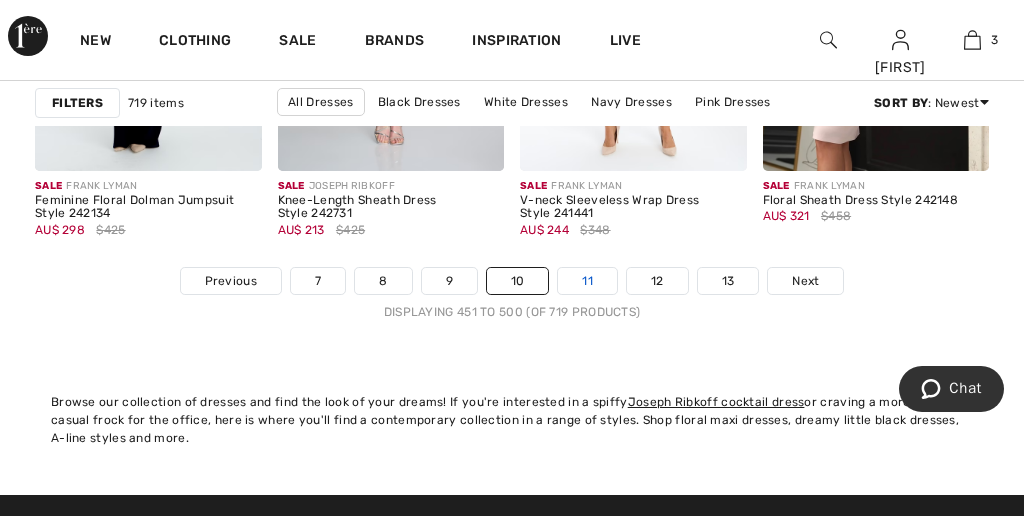 click on "11" at bounding box center [587, 281] 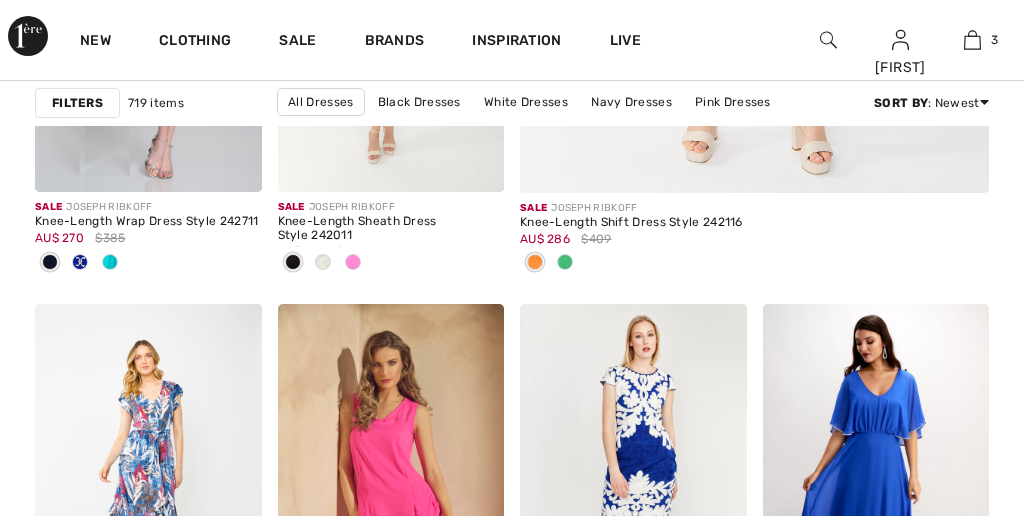 scroll, scrollTop: 0, scrollLeft: 0, axis: both 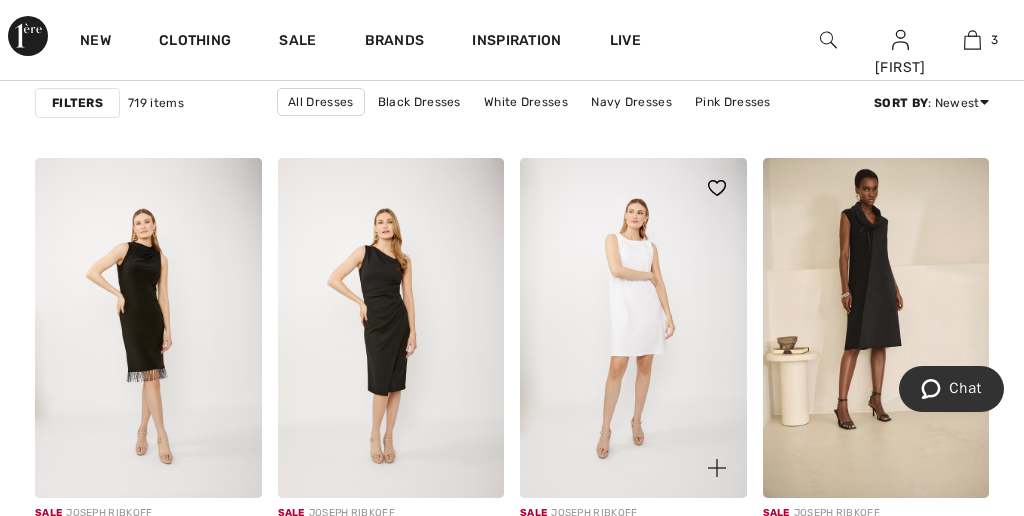 click at bounding box center [595, 568] 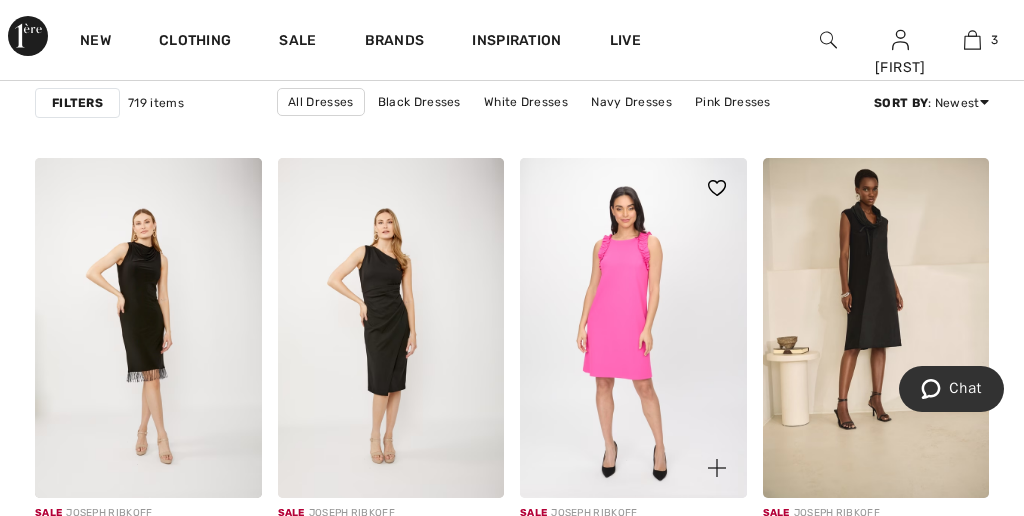 click at bounding box center [625, 568] 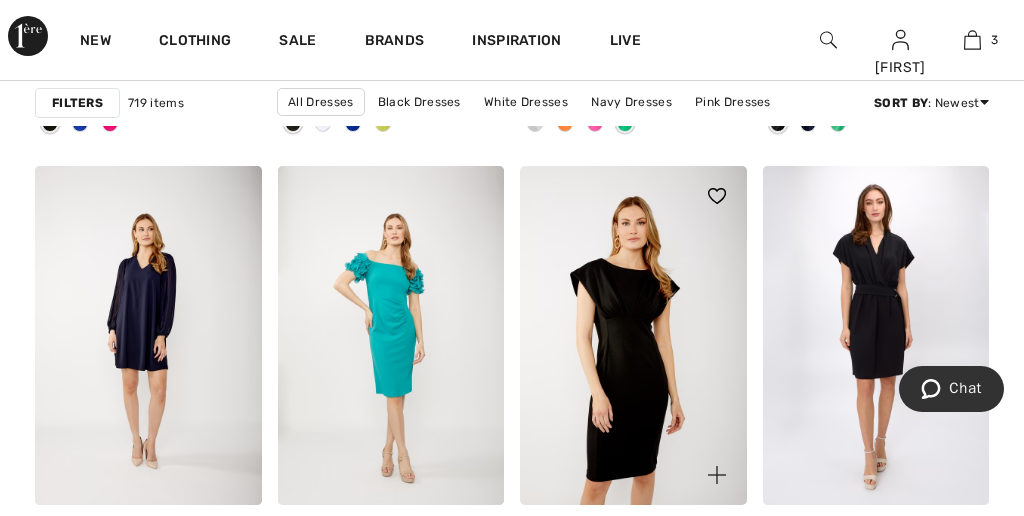 scroll, scrollTop: 3224, scrollLeft: 0, axis: vertical 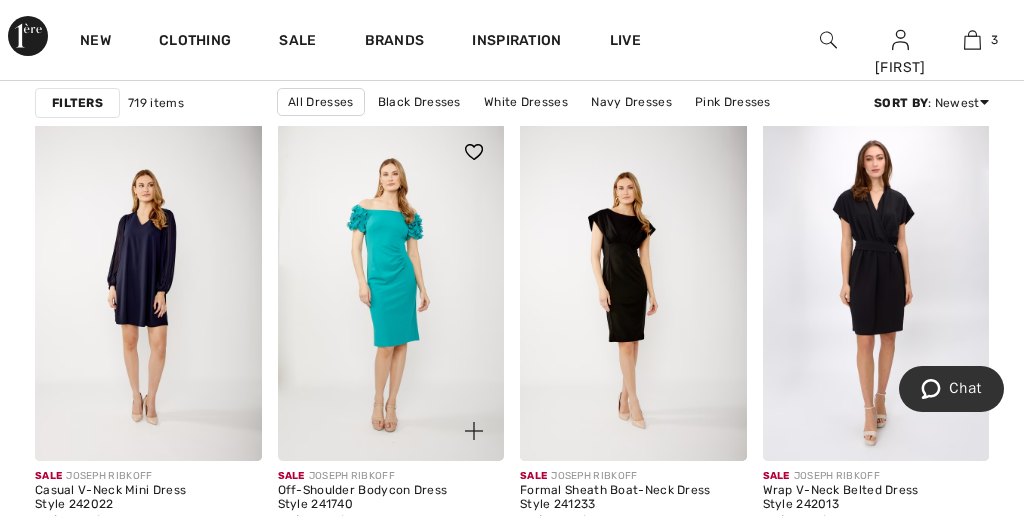 click at bounding box center (391, 292) 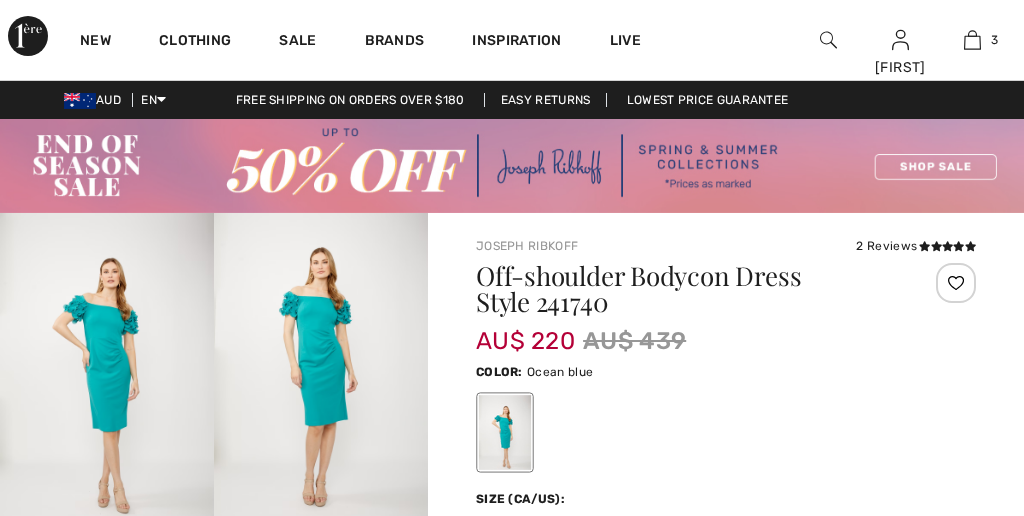 scroll, scrollTop: 0, scrollLeft: 0, axis: both 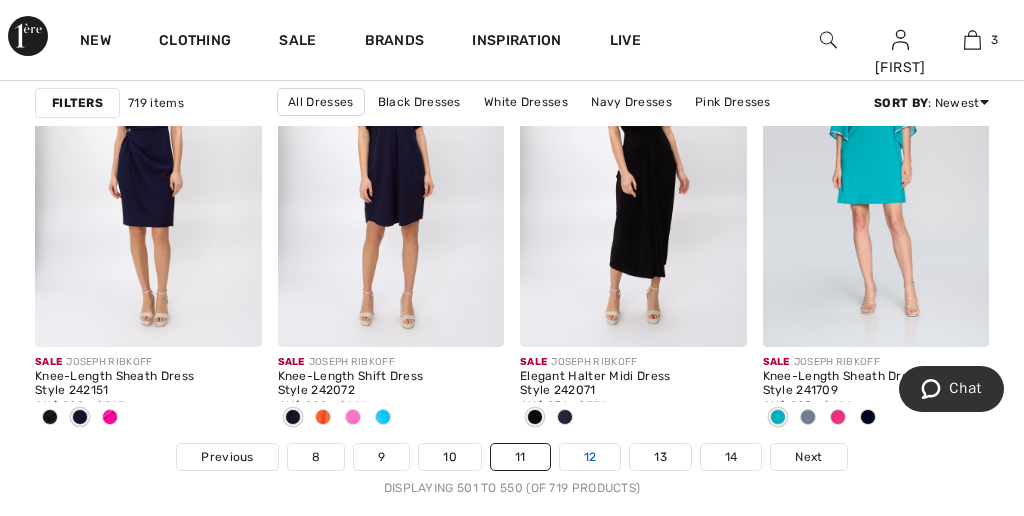 click on "12" at bounding box center [590, 457] 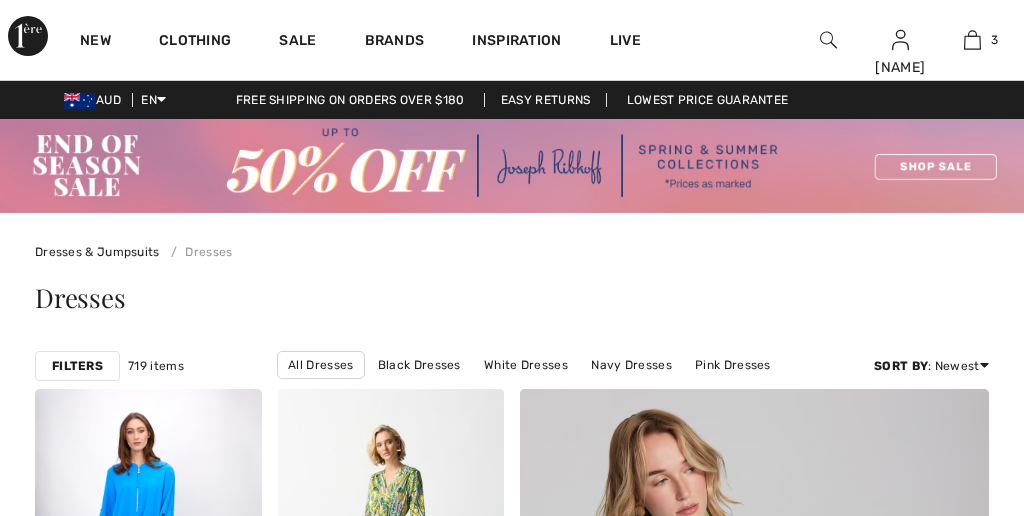 scroll, scrollTop: 377, scrollLeft: 0, axis: vertical 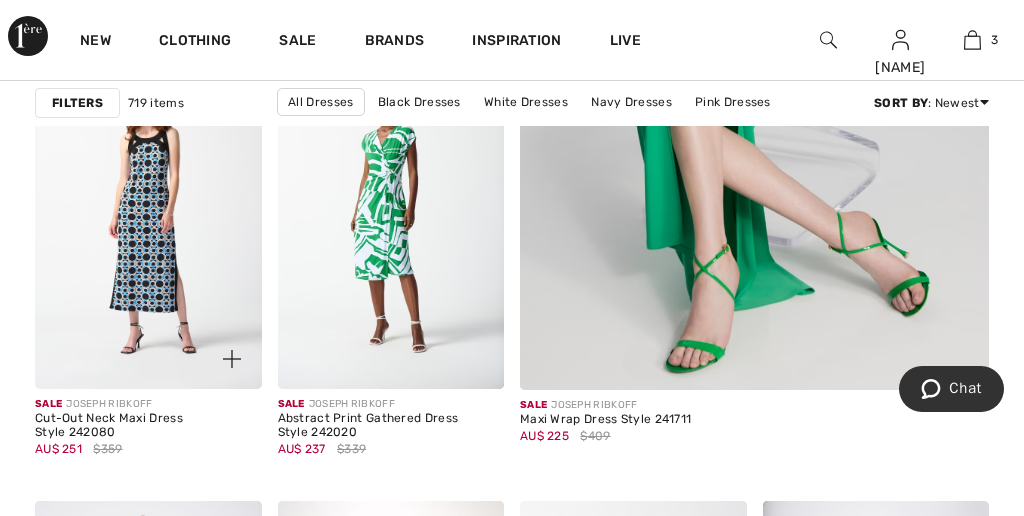 click at bounding box center (148, 220) 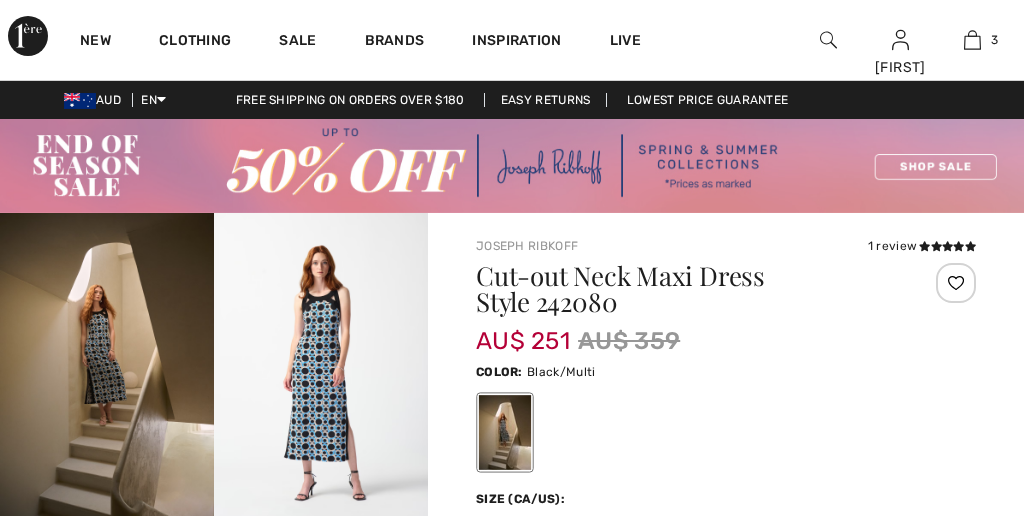 scroll, scrollTop: 328, scrollLeft: 0, axis: vertical 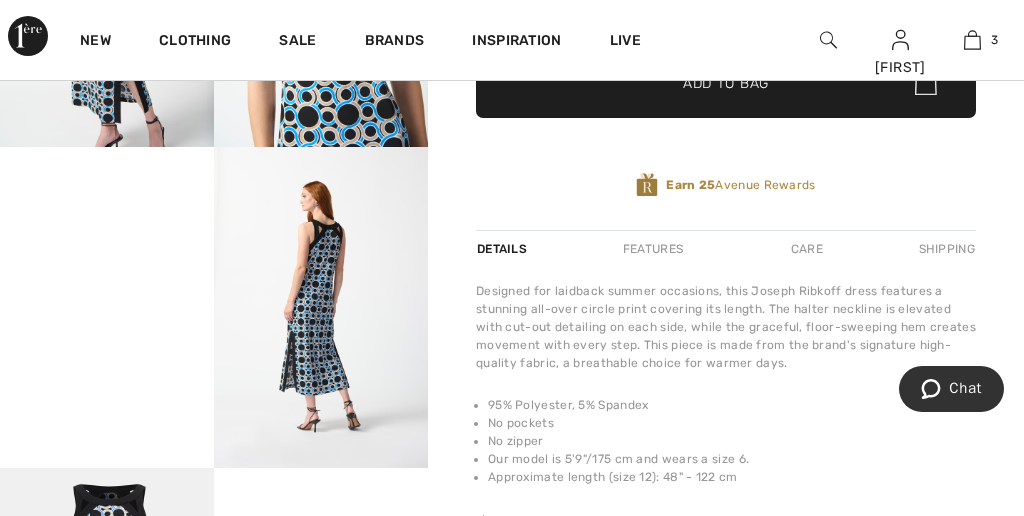 click at bounding box center (321, 307) 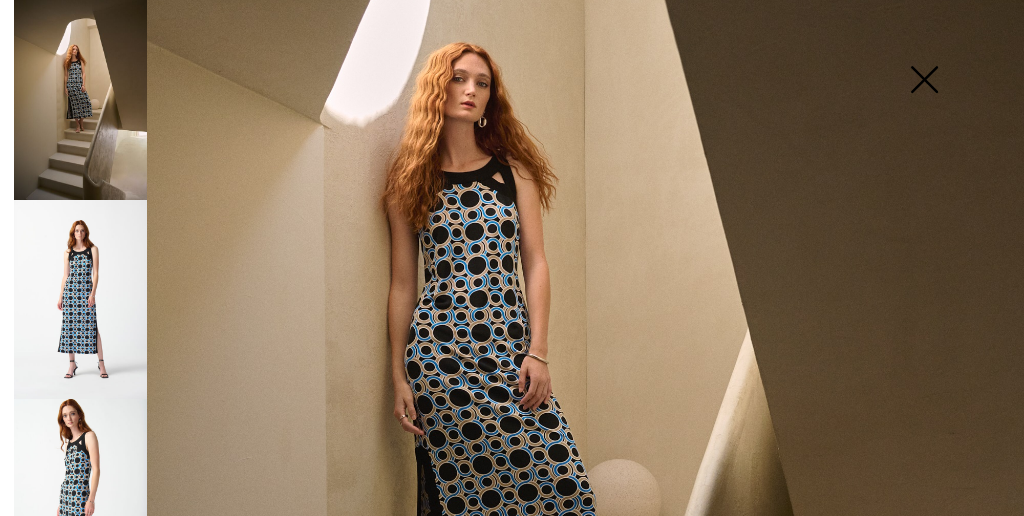 scroll, scrollTop: 442, scrollLeft: 0, axis: vertical 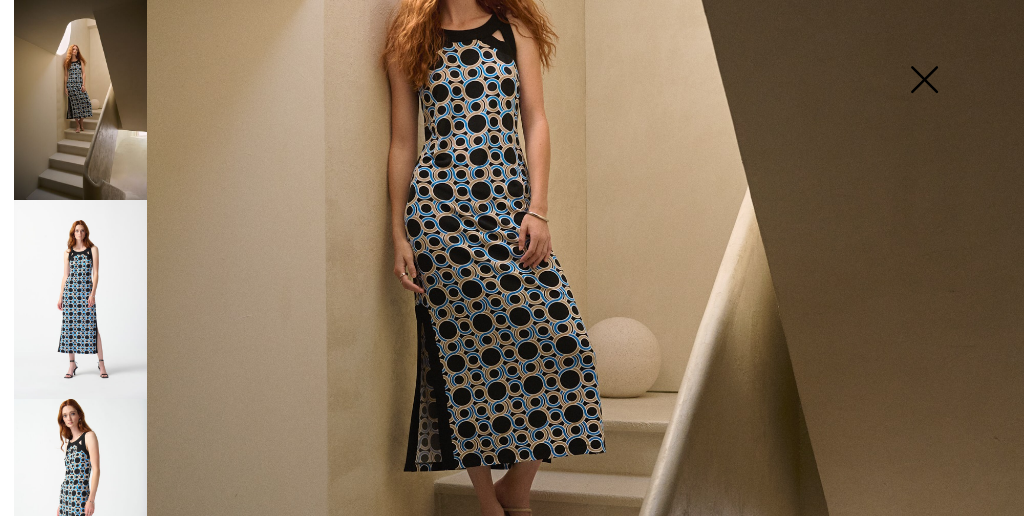 click at bounding box center (924, 81) 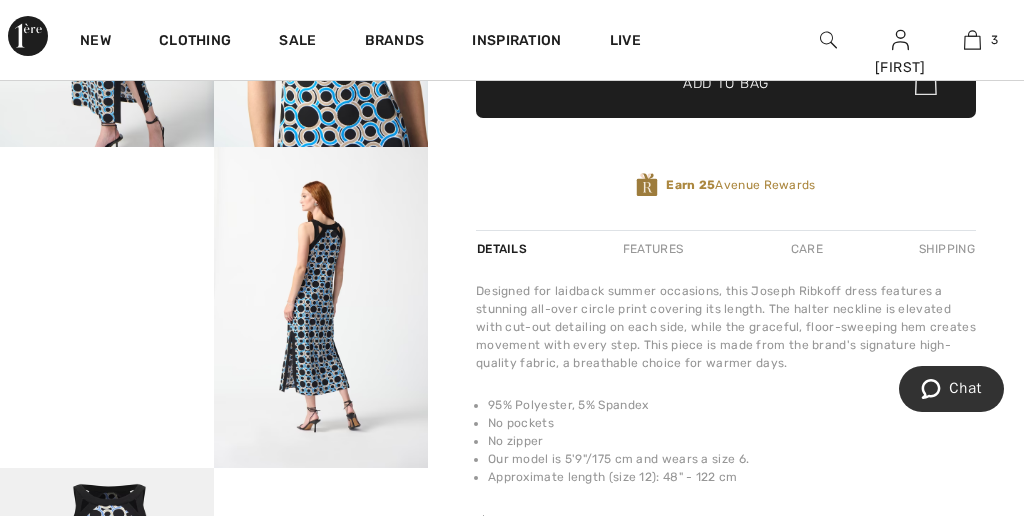 click at bounding box center [321, 307] 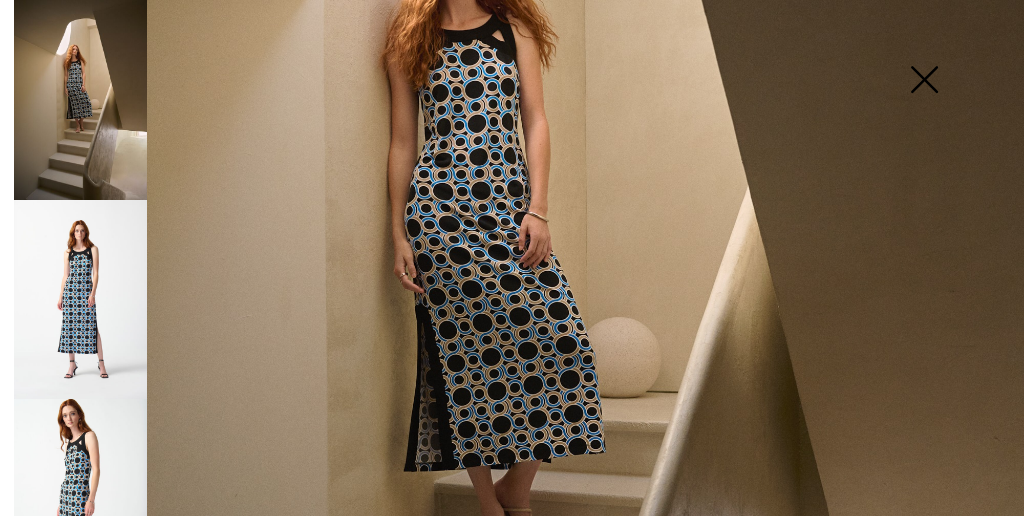 click at bounding box center (80, 299) 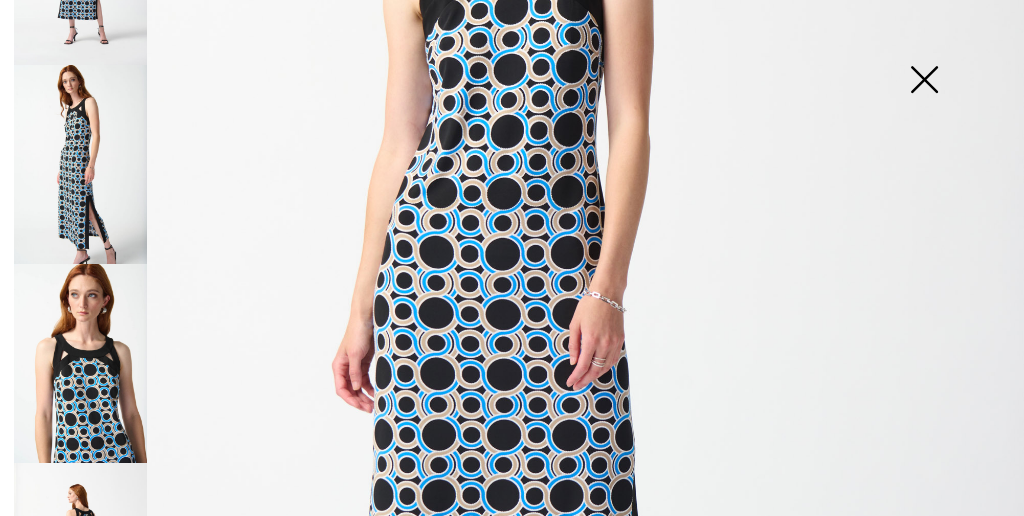scroll, scrollTop: 336, scrollLeft: 0, axis: vertical 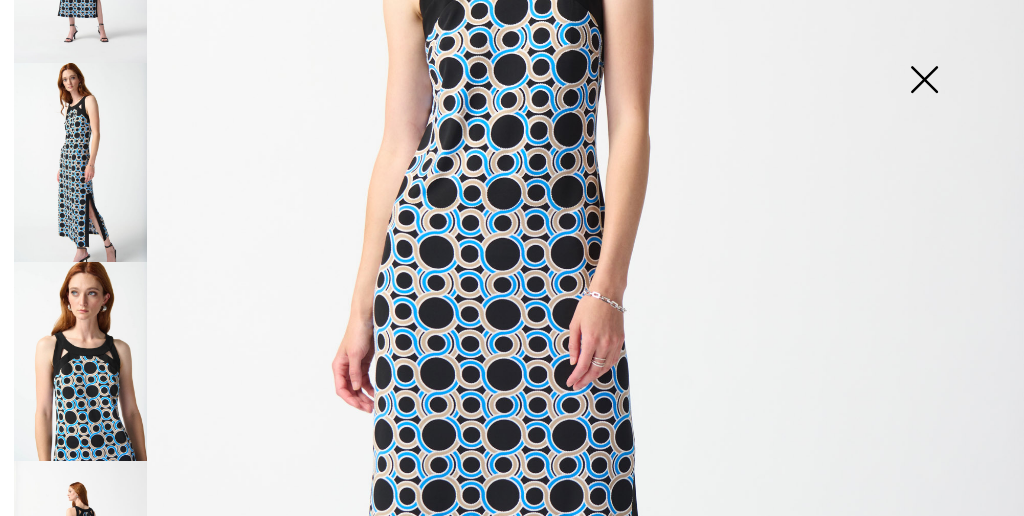 click at bounding box center (80, 361) 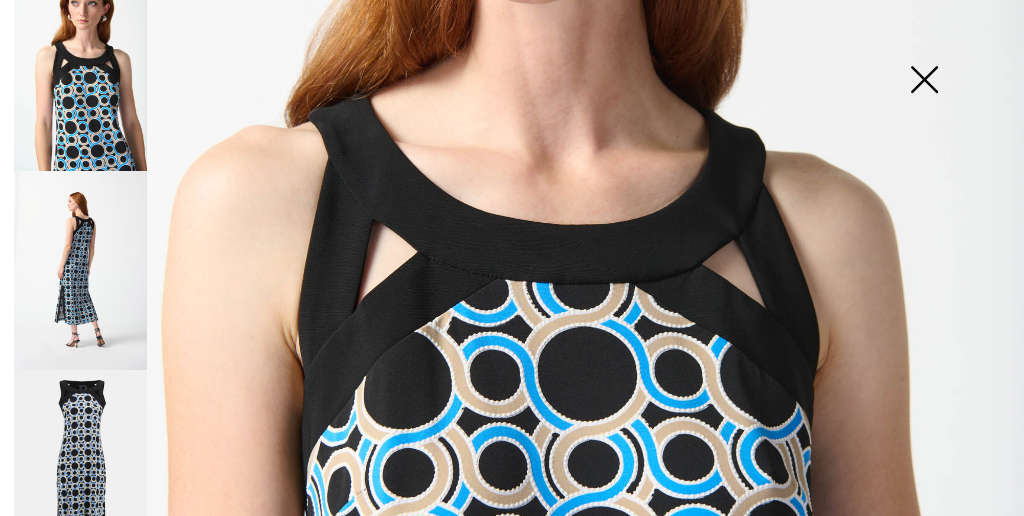 scroll, scrollTop: 638, scrollLeft: 0, axis: vertical 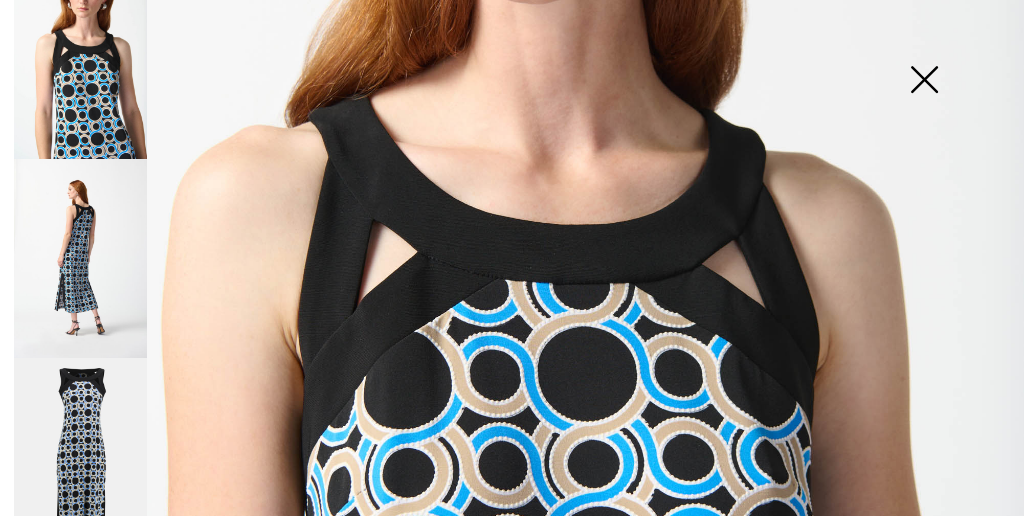 click at bounding box center [80, 258] 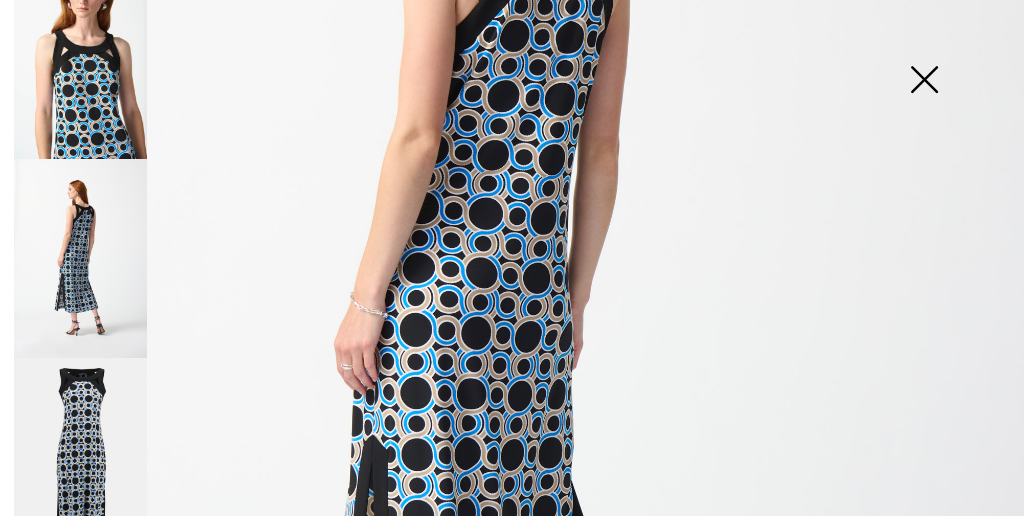 click at bounding box center [80, 258] 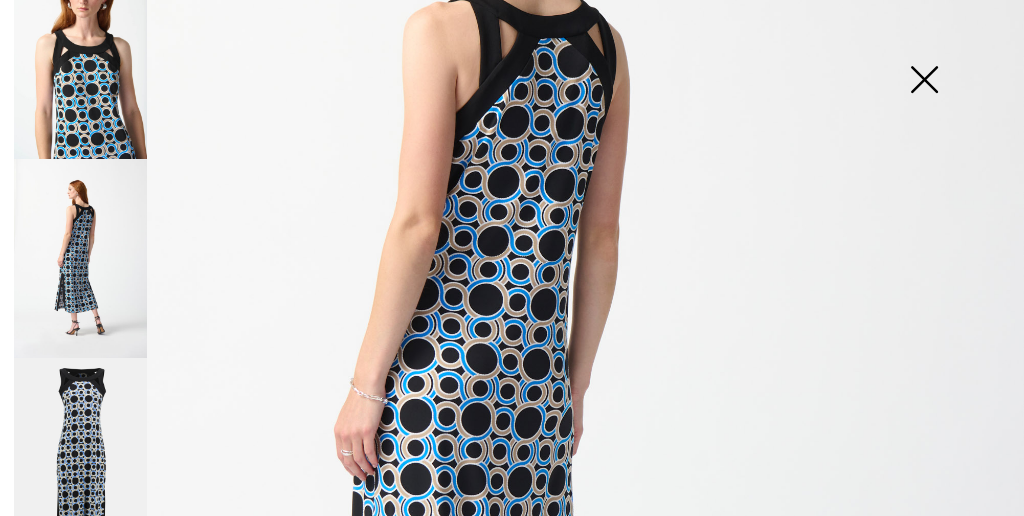 scroll, scrollTop: 44, scrollLeft: 0, axis: vertical 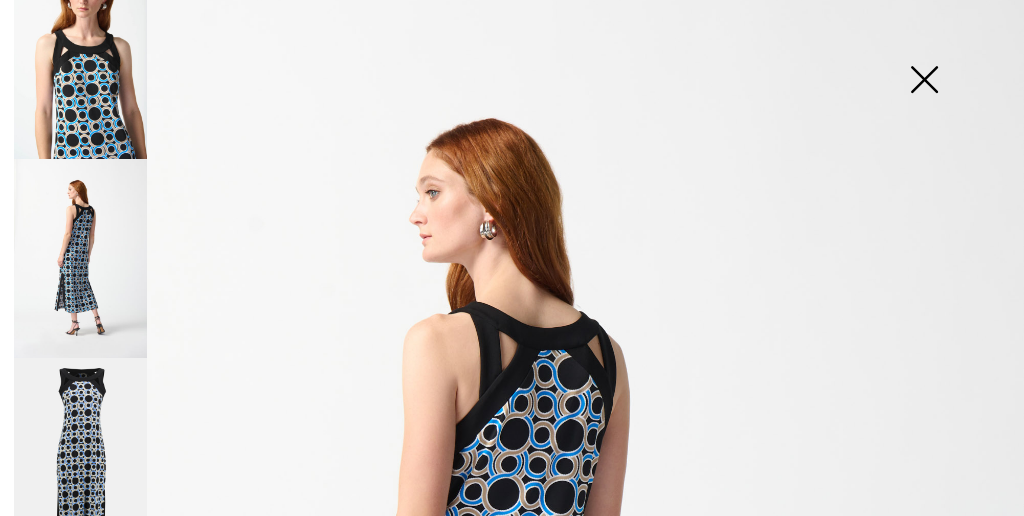 click at bounding box center [924, 81] 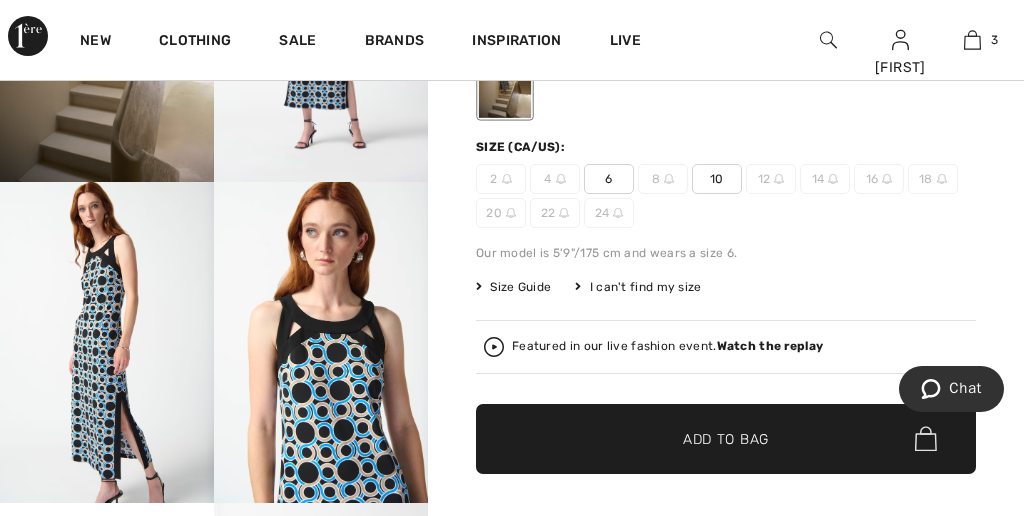 scroll, scrollTop: 351, scrollLeft: 0, axis: vertical 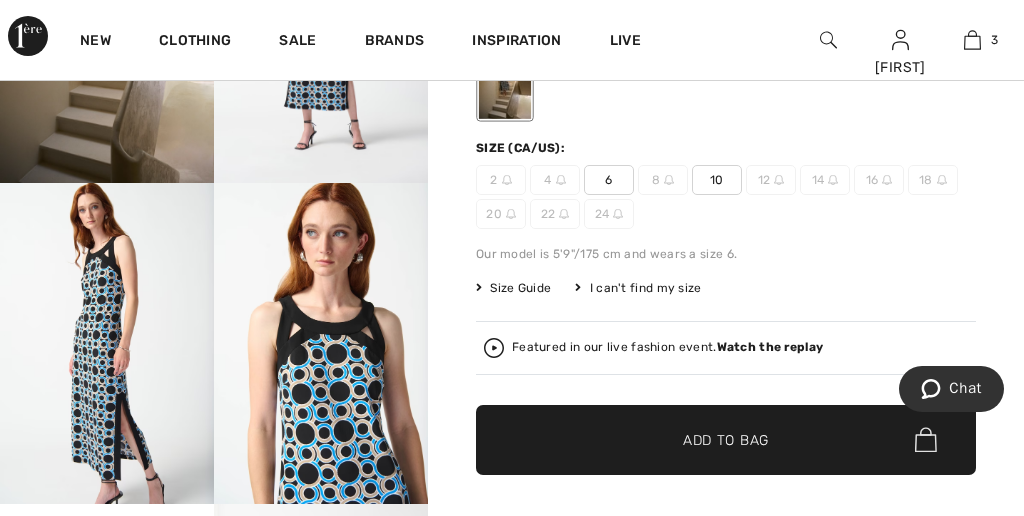 click on "10" at bounding box center [717, 180] 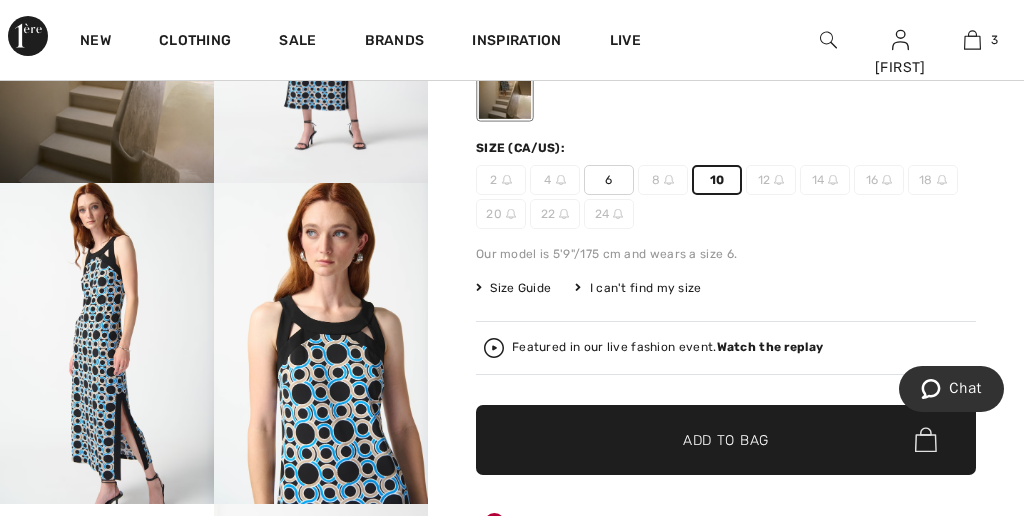 click on "✔ Added to Bag
Add to Bag" at bounding box center (726, 440) 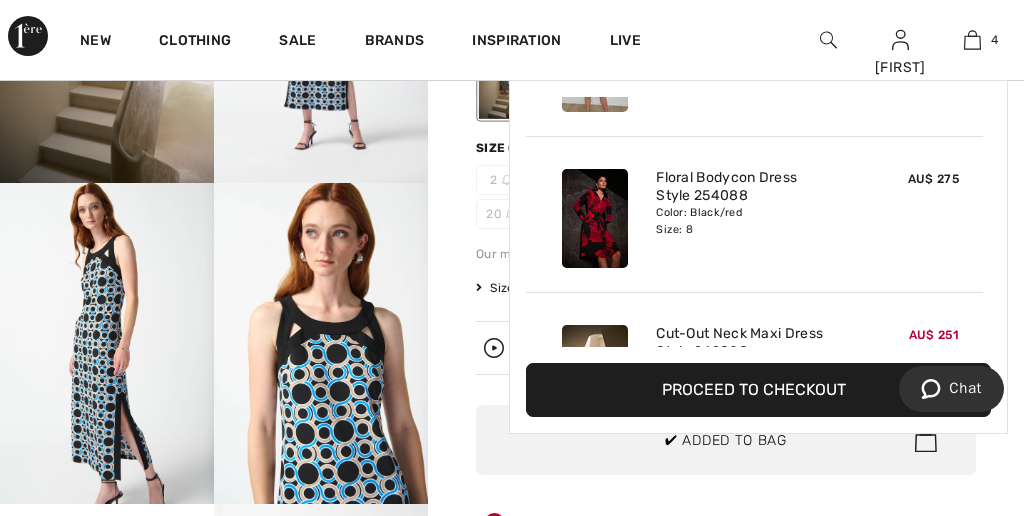 scroll, scrollTop: 373, scrollLeft: 0, axis: vertical 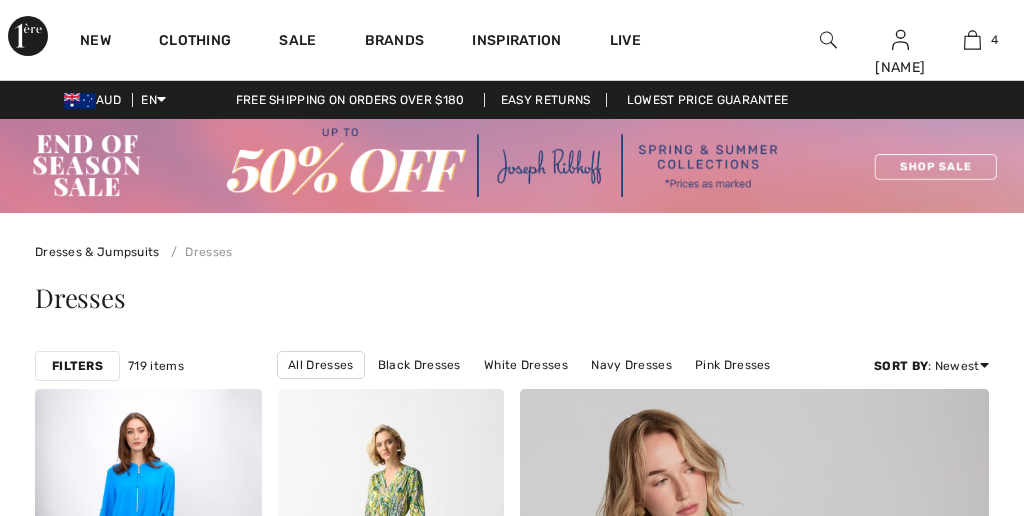 checkbox on "true" 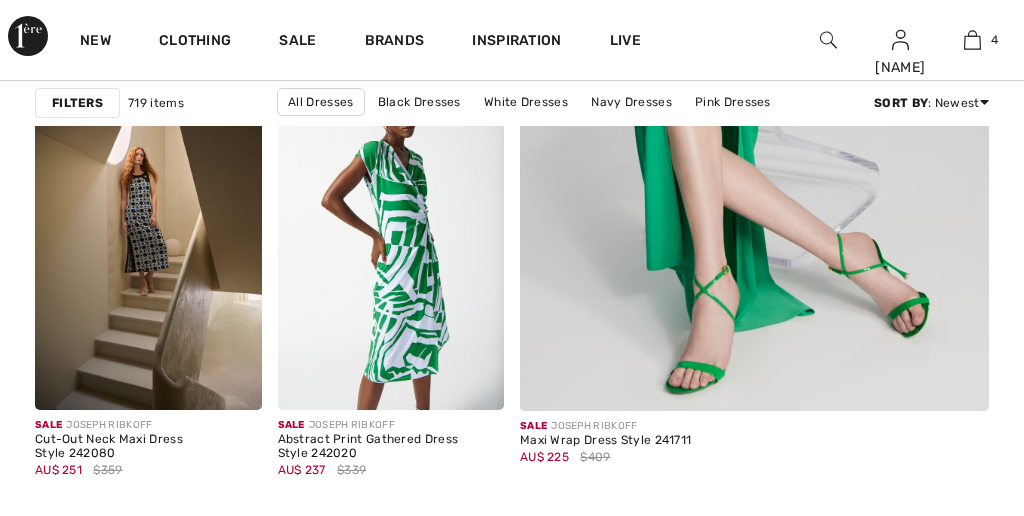 scroll, scrollTop: 0, scrollLeft: 0, axis: both 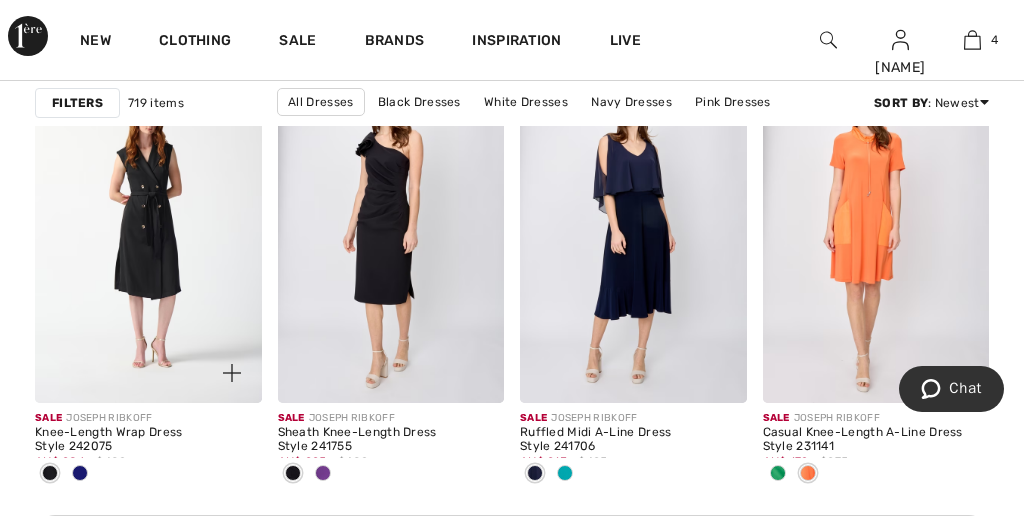 click at bounding box center [80, 473] 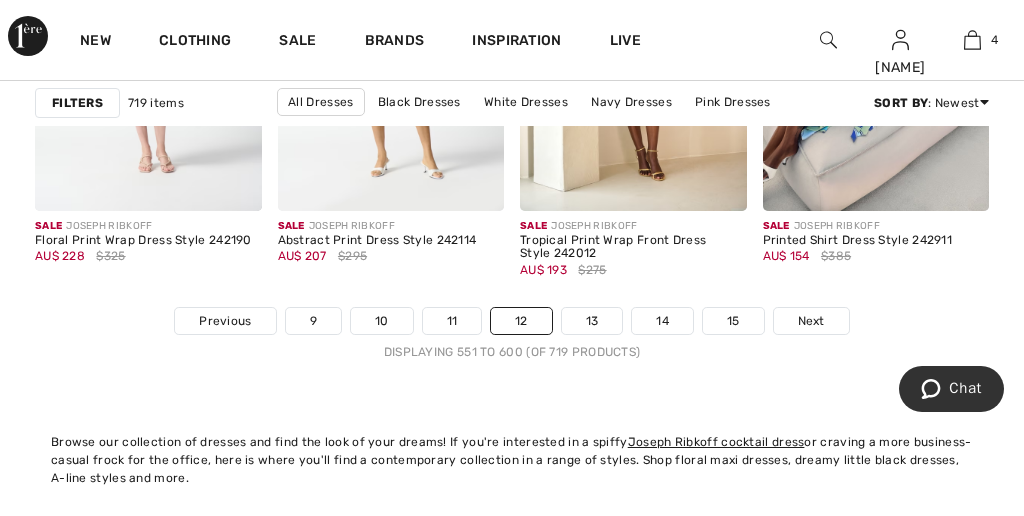 scroll, scrollTop: 6936, scrollLeft: 0, axis: vertical 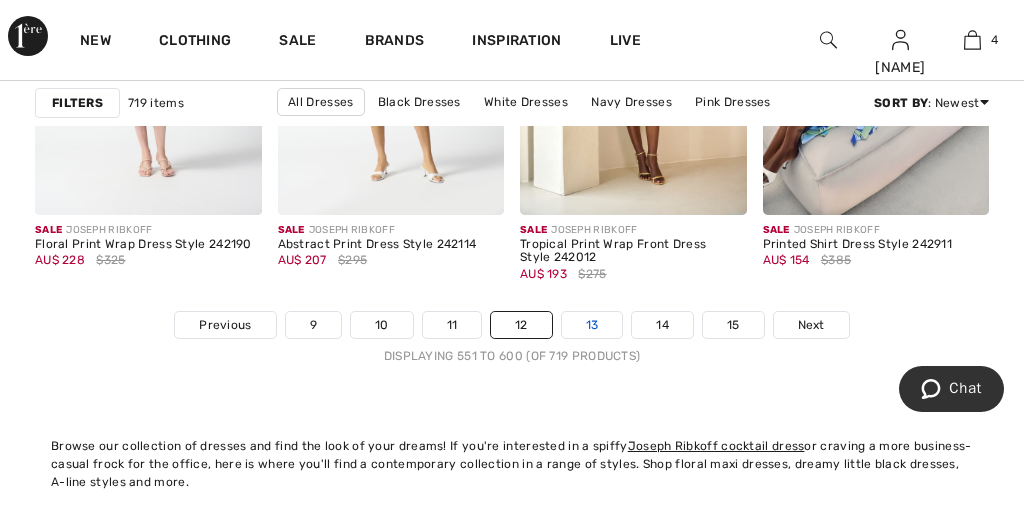 click on "13" at bounding box center (592, 325) 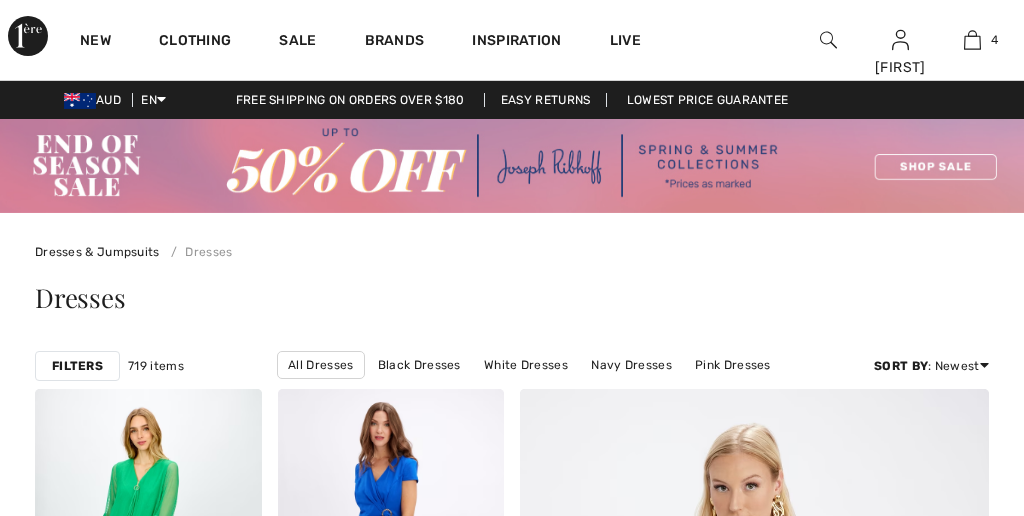 scroll, scrollTop: 304, scrollLeft: 0, axis: vertical 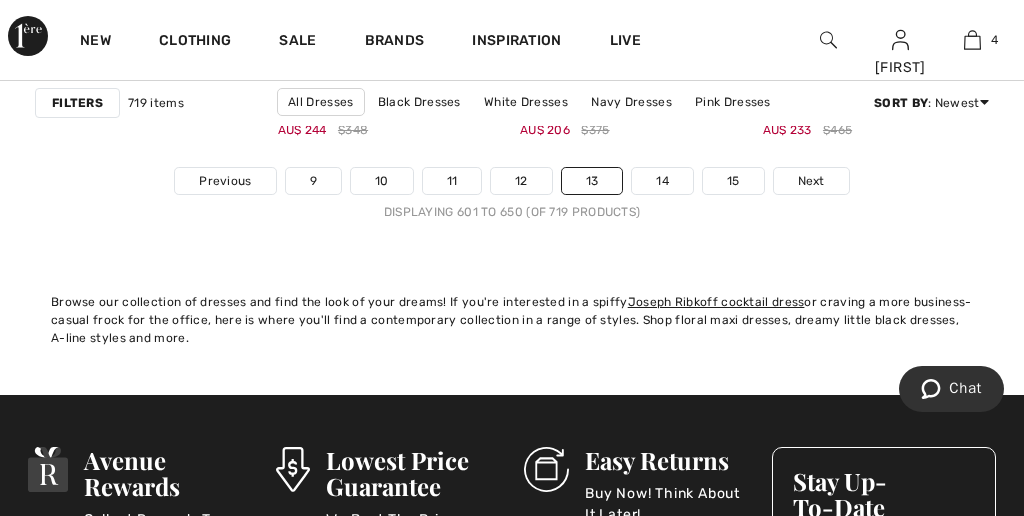 click on "Sale JOSEPH RIBKOFF
Knee-Length A-Line Dress Style 234127
AU$ 206
$375" at bounding box center [633, 119] 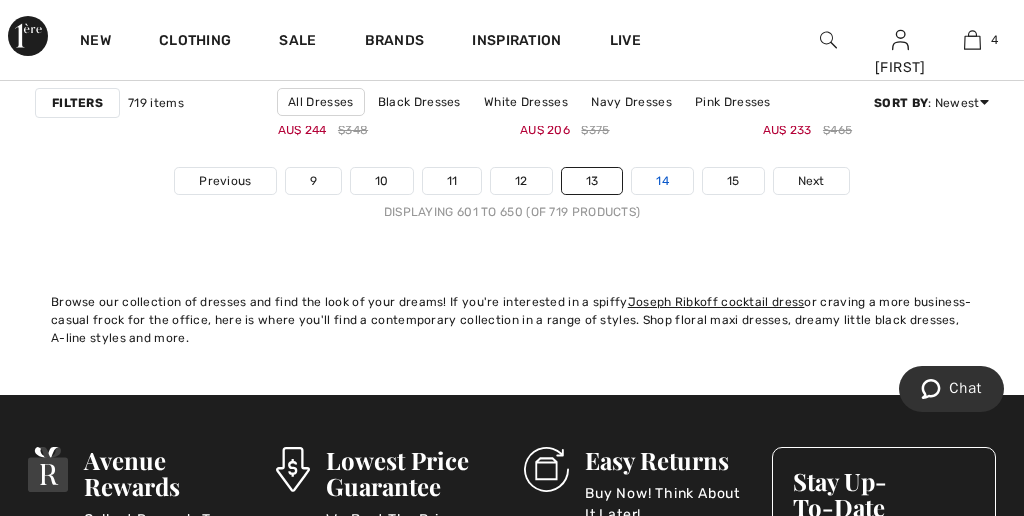 click on "14" at bounding box center [662, 181] 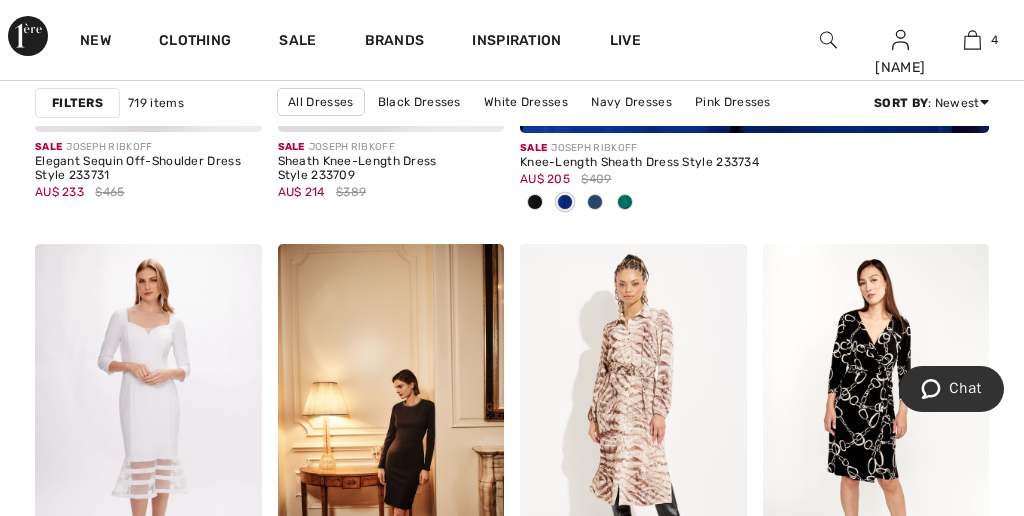 scroll, scrollTop: 0, scrollLeft: 0, axis: both 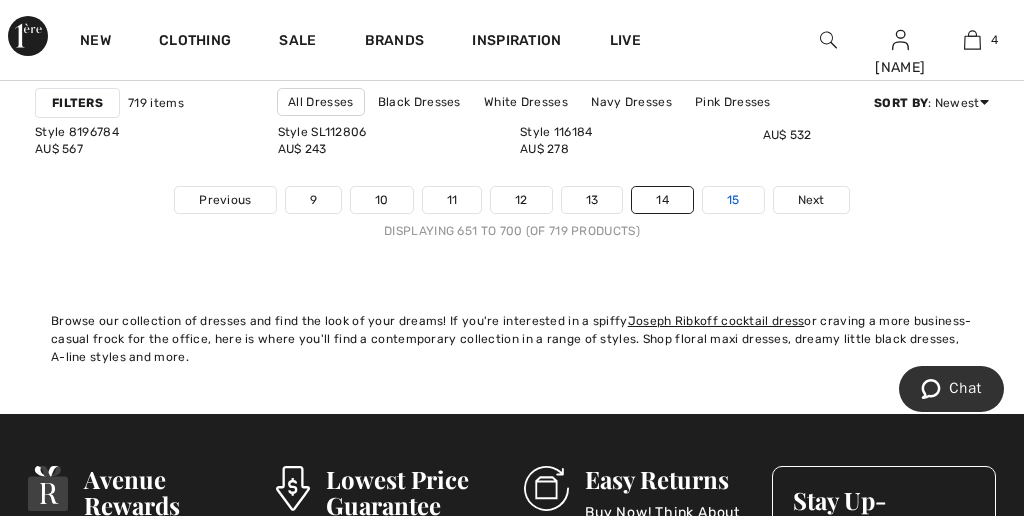 click on "15" at bounding box center [733, 200] 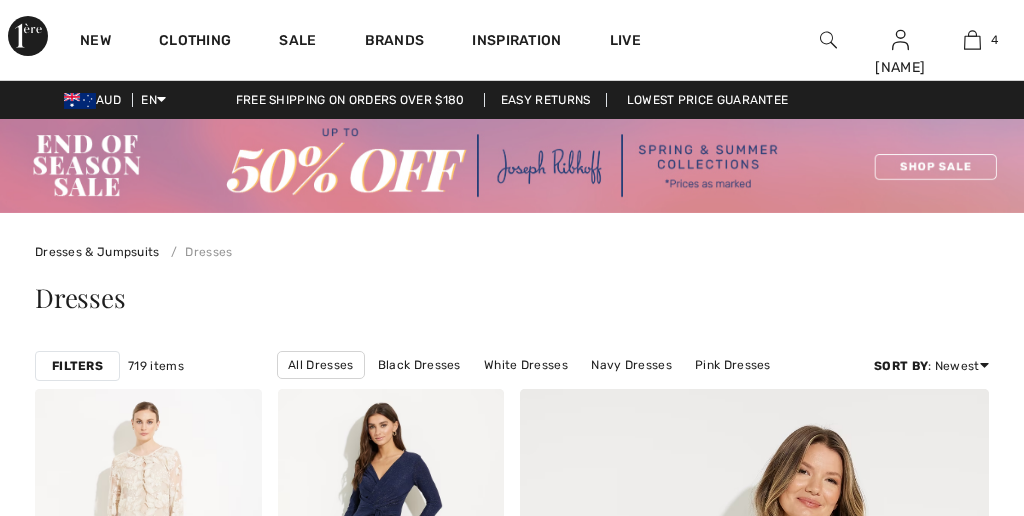 scroll, scrollTop: 0, scrollLeft: 0, axis: both 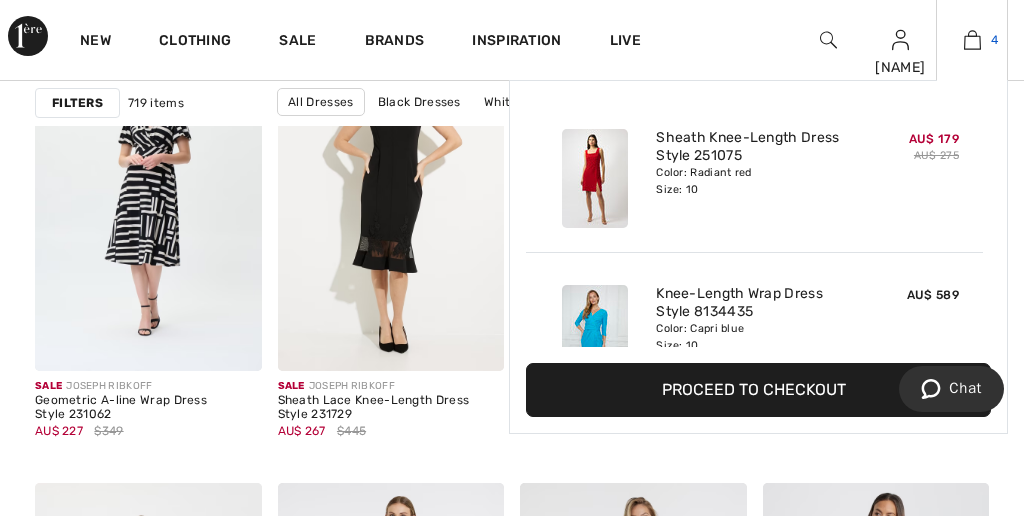 click at bounding box center [972, 40] 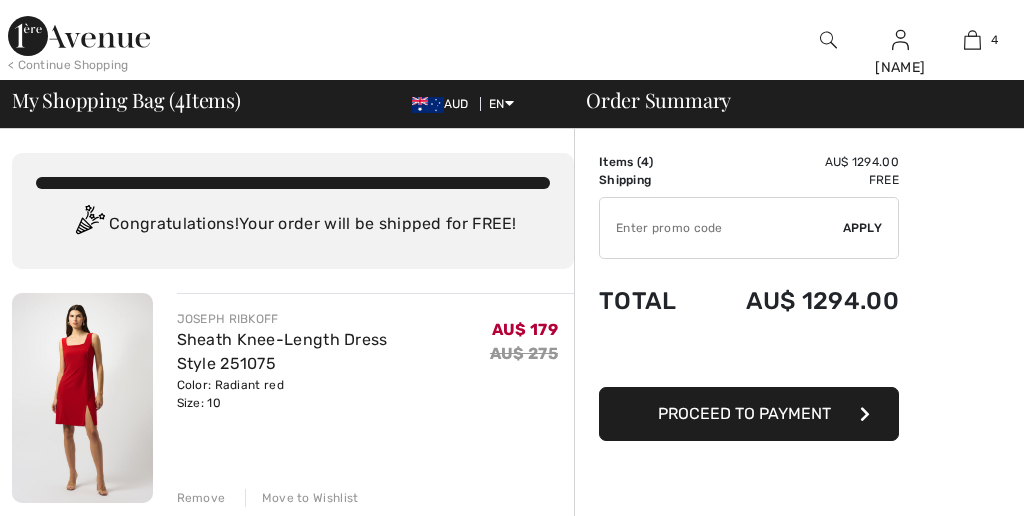 scroll, scrollTop: 208, scrollLeft: 0, axis: vertical 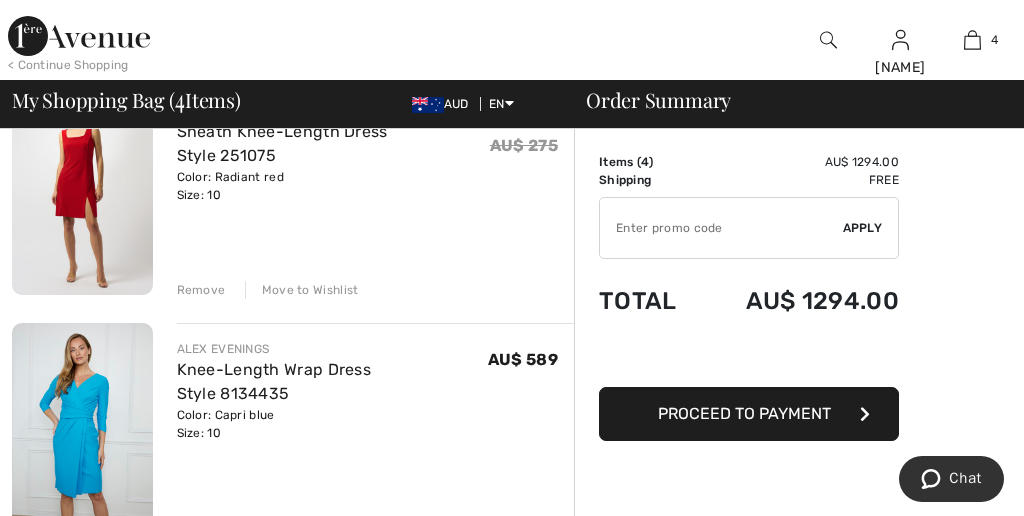 click on "Remove" at bounding box center (201, 290) 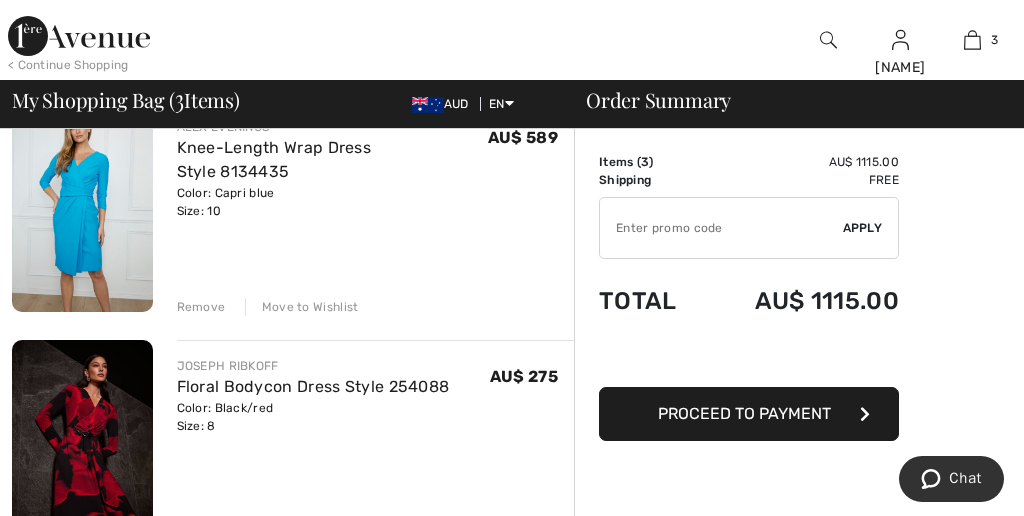 scroll, scrollTop: 192, scrollLeft: 0, axis: vertical 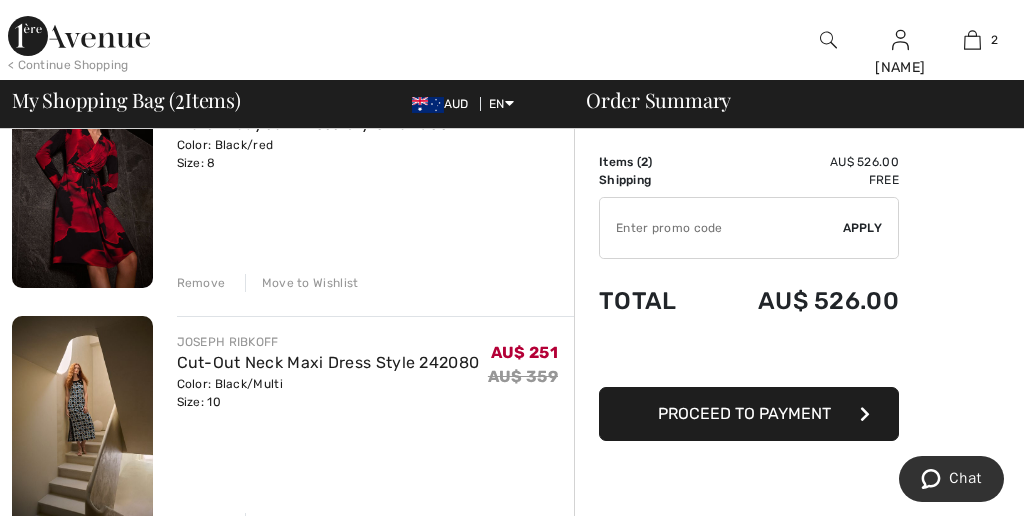click at bounding box center [82, 421] 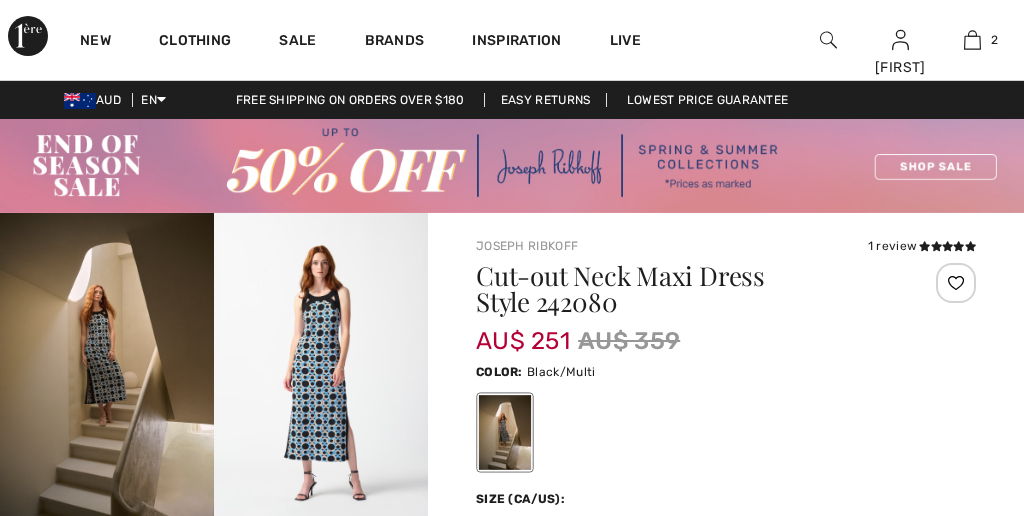 scroll, scrollTop: 95, scrollLeft: 0, axis: vertical 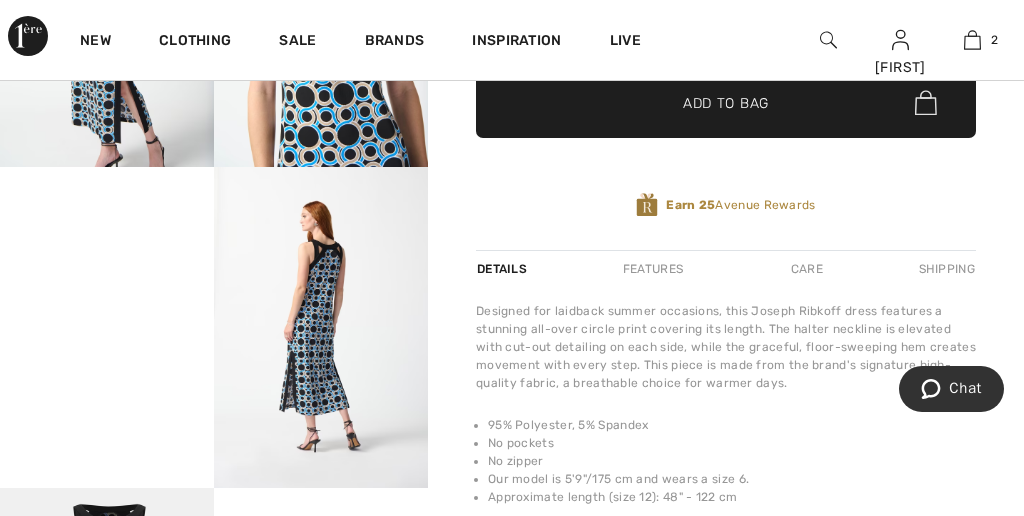 click on "Your browser does not support the video tag." at bounding box center (107, 220) 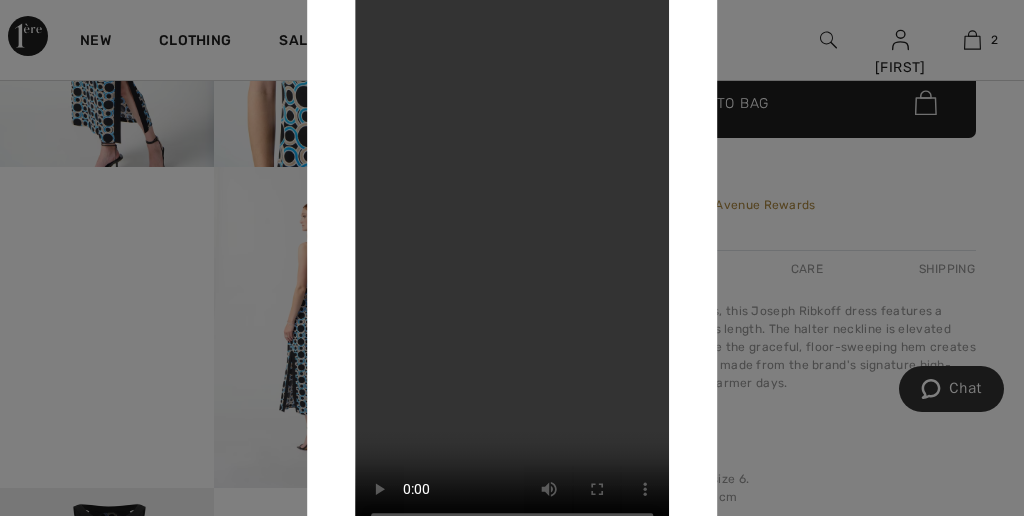 click on "Your browser does not support the video tag." at bounding box center [512, 258] 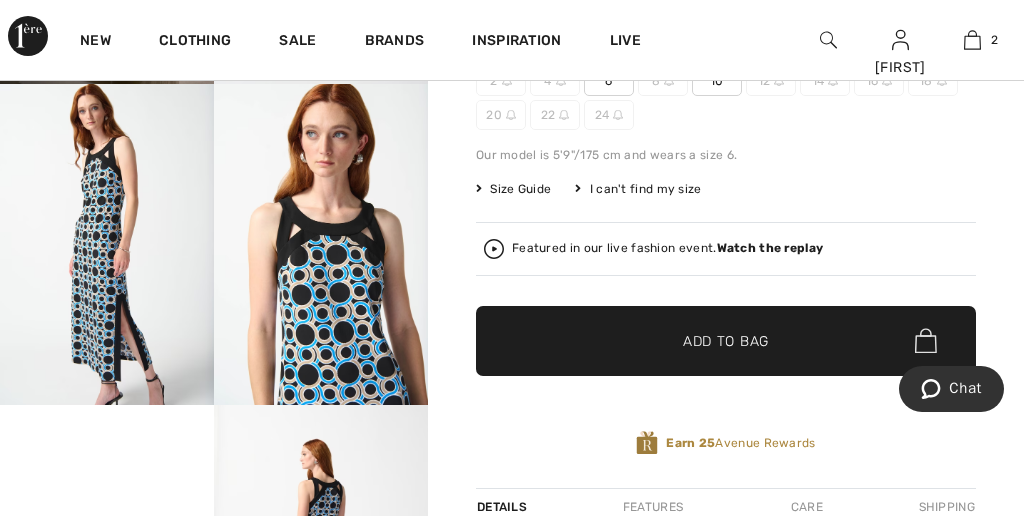 scroll, scrollTop: 435, scrollLeft: 0, axis: vertical 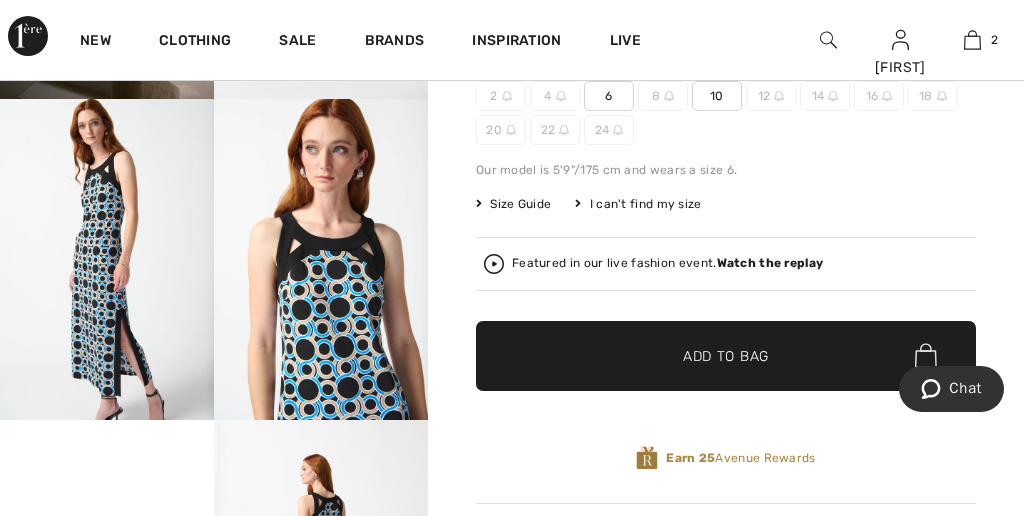 click at bounding box center (321, 259) 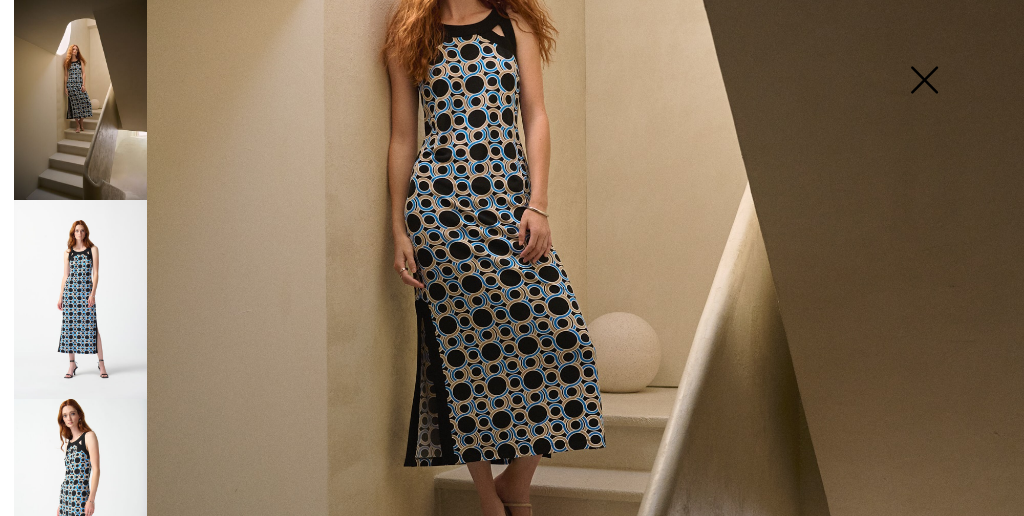 scroll, scrollTop: 445, scrollLeft: 0, axis: vertical 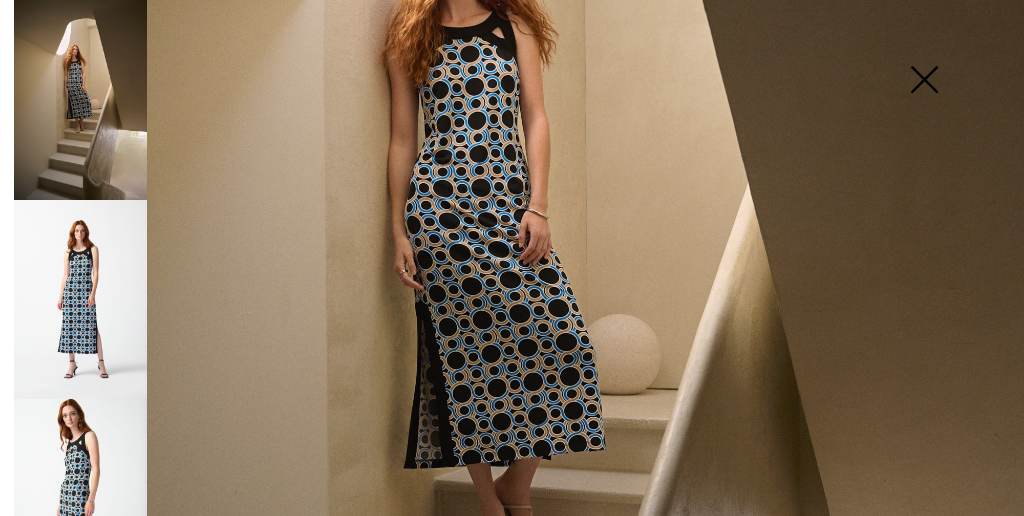 click at bounding box center (924, 81) 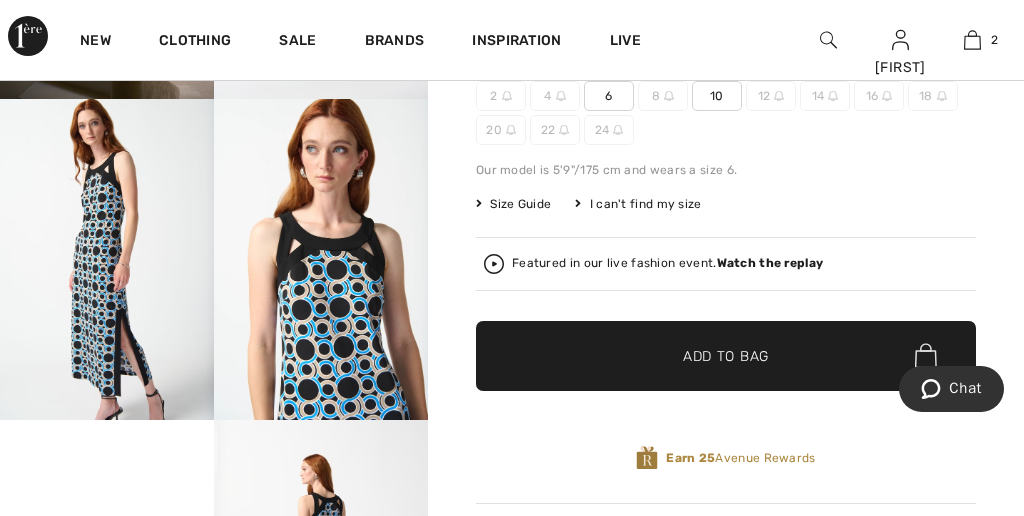 click on "18" at bounding box center (933, 96) 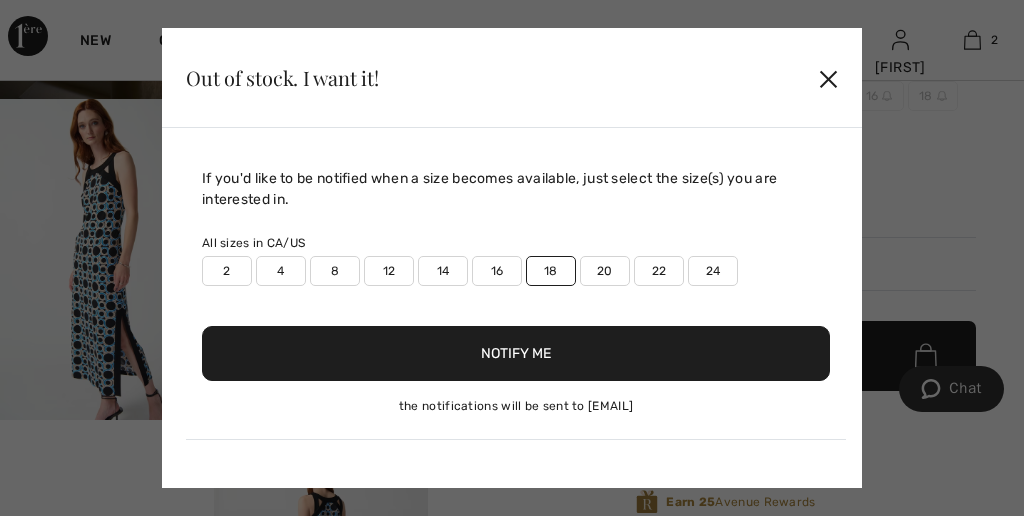 click on "✕" at bounding box center (828, 78) 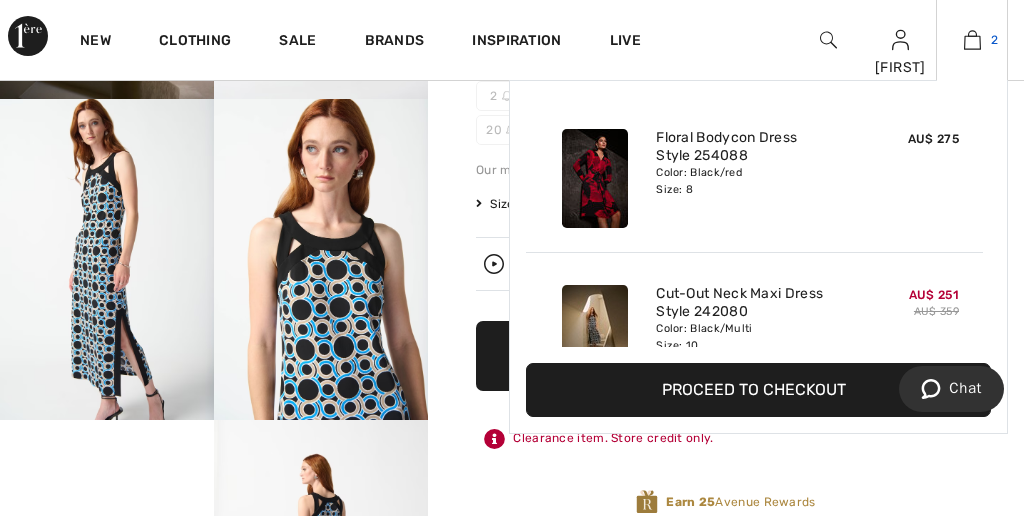 click at bounding box center [972, 40] 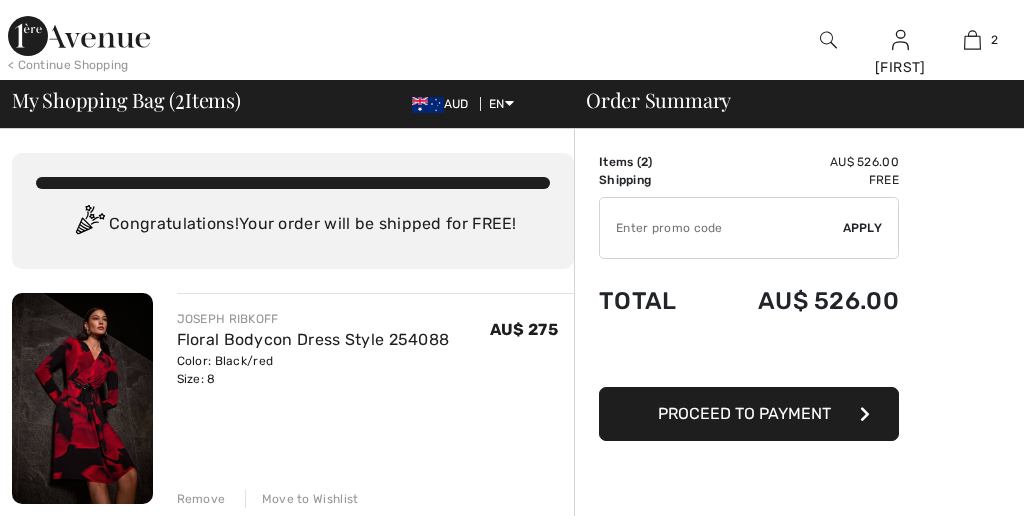 scroll, scrollTop: 0, scrollLeft: 0, axis: both 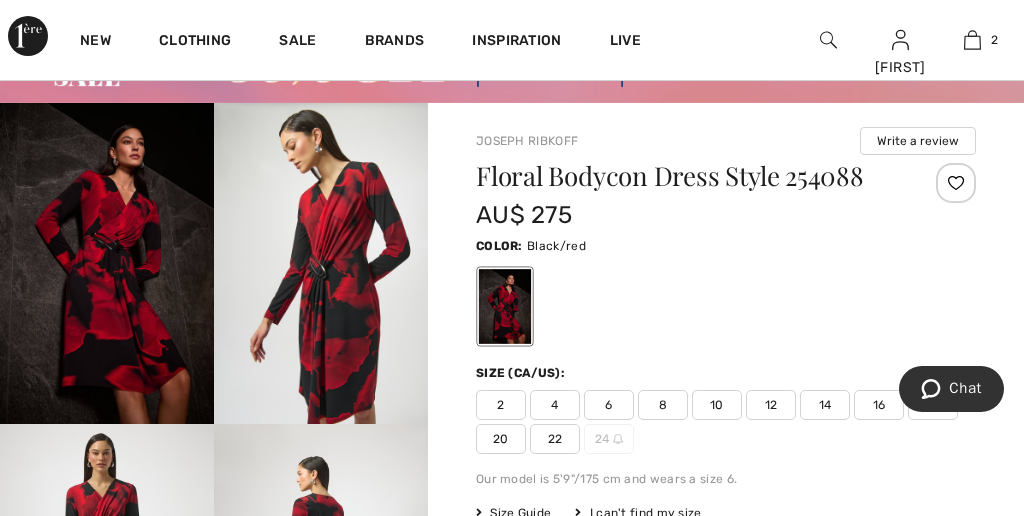 click at bounding box center [321, 263] 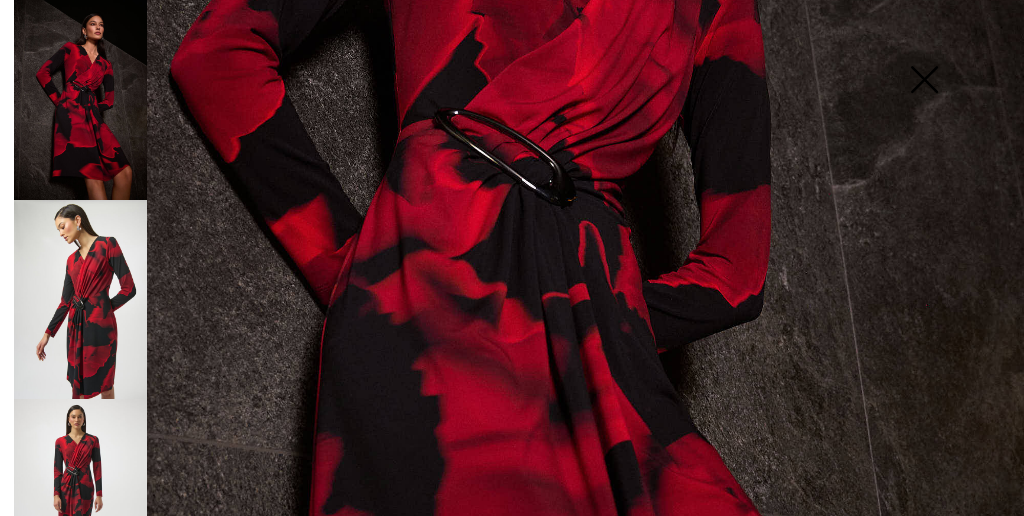 scroll, scrollTop: 509, scrollLeft: 0, axis: vertical 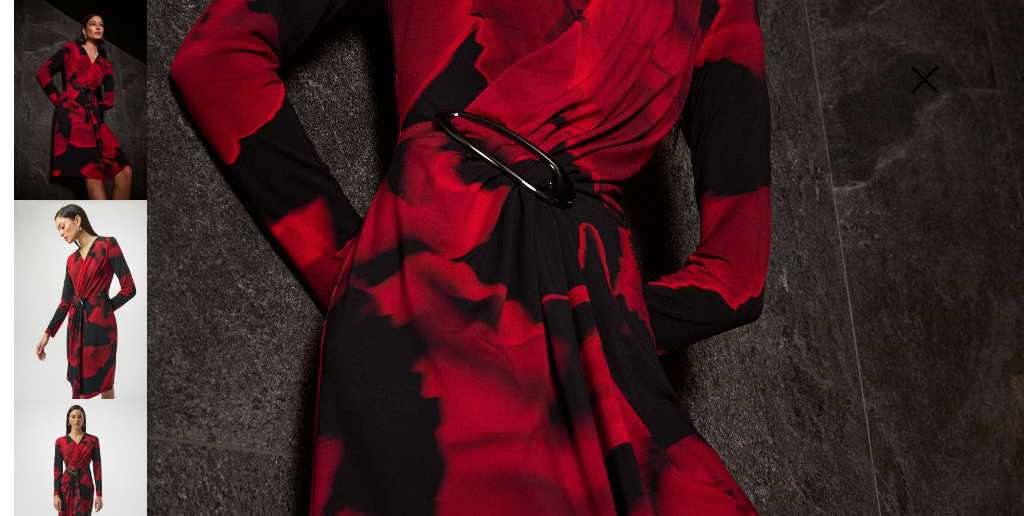 click at bounding box center [80, 299] 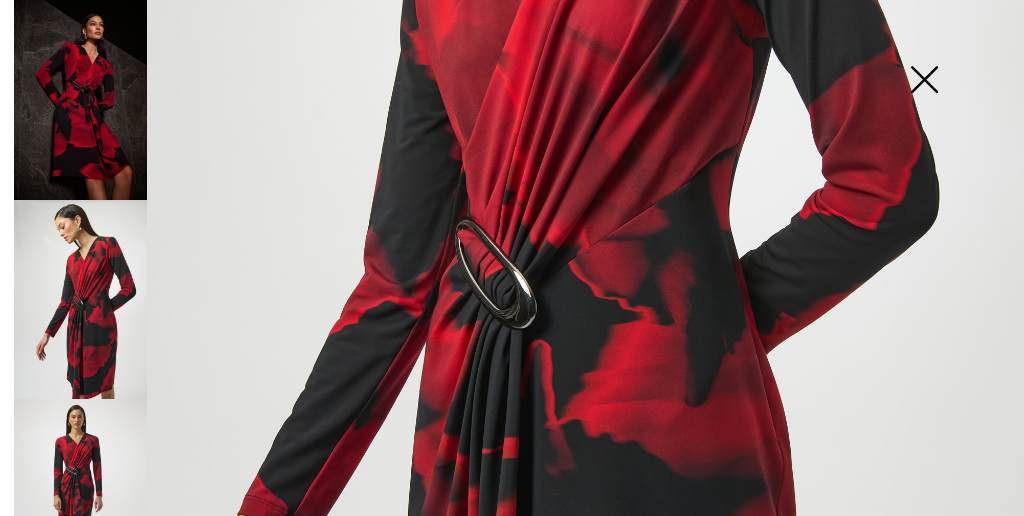 click at bounding box center [924, 81] 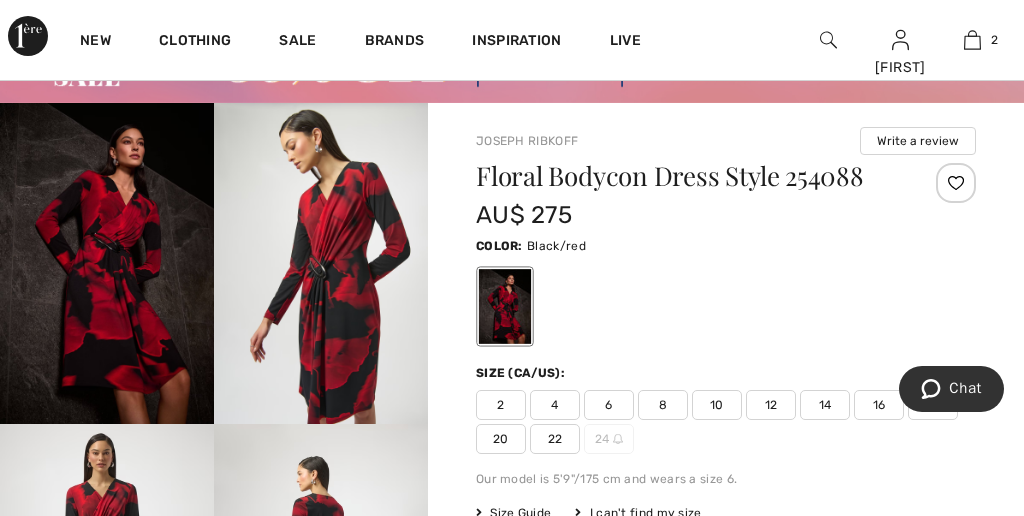 click at bounding box center [107, 263] 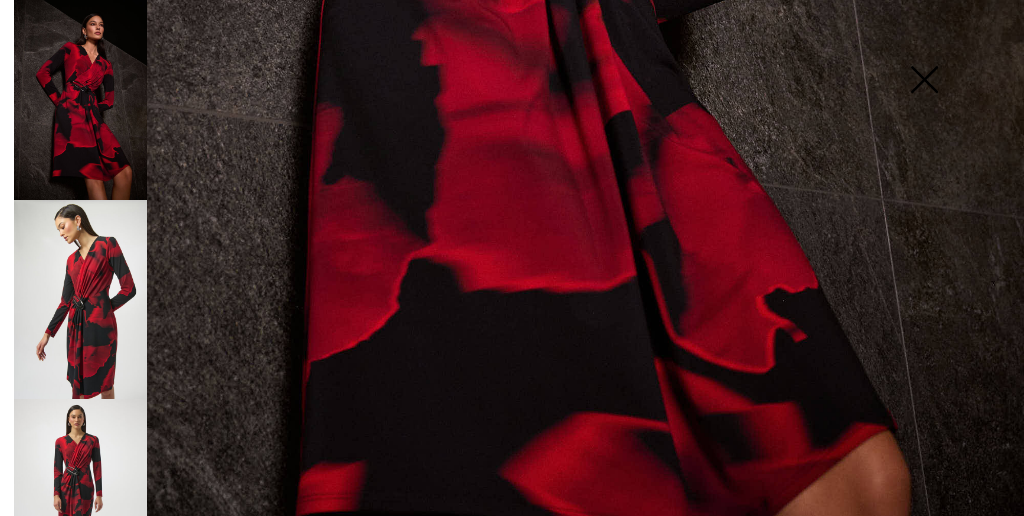 scroll, scrollTop: 268, scrollLeft: 0, axis: vertical 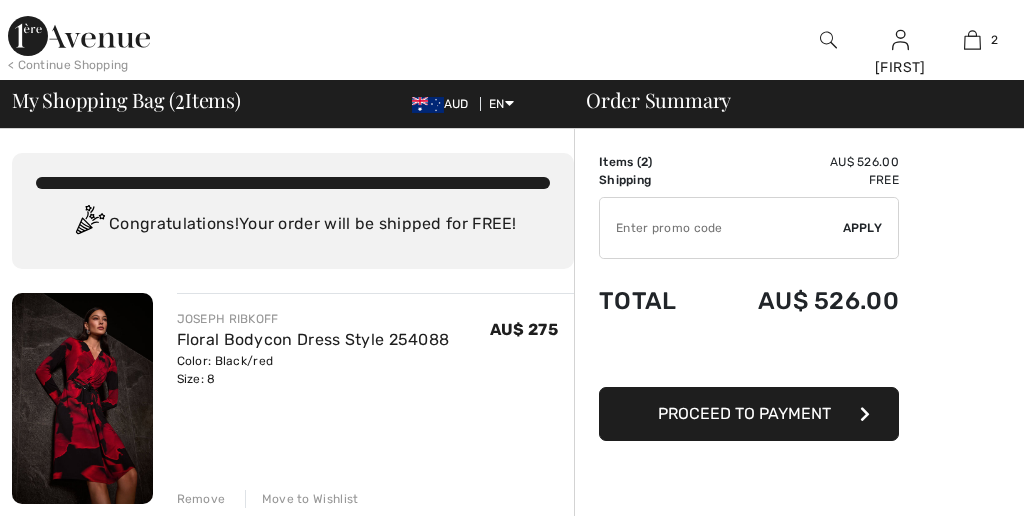 checkbox on "true" 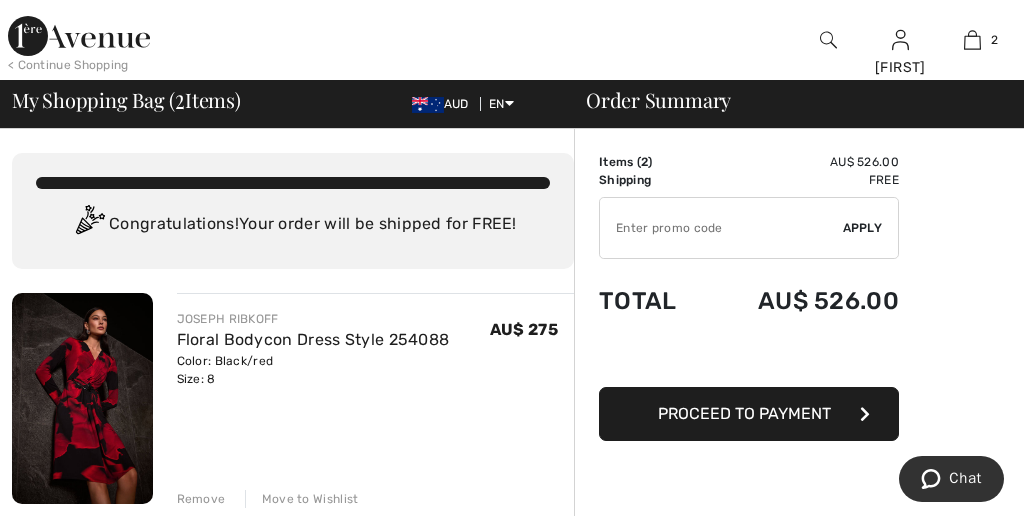 scroll, scrollTop: 0, scrollLeft: 0, axis: both 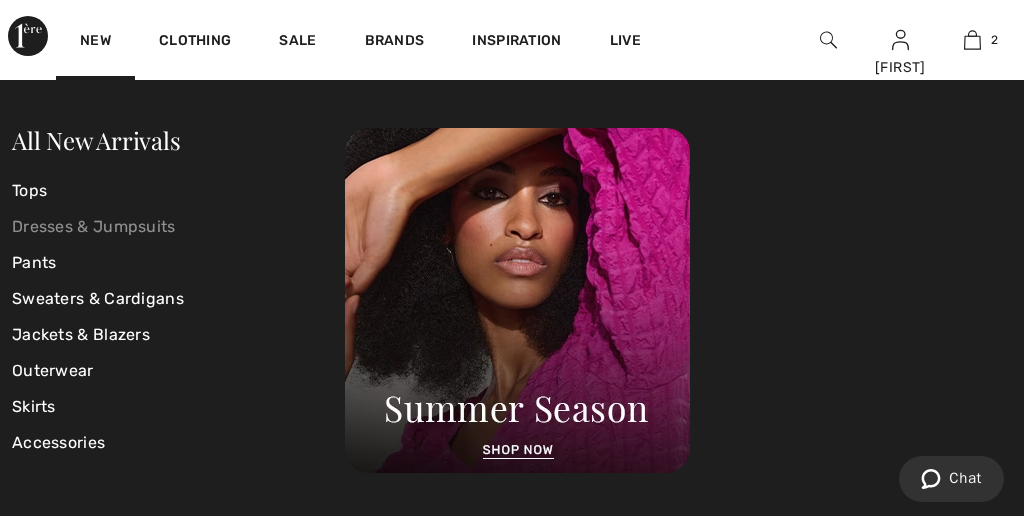click on "Dresses & Jumpsuits" at bounding box center [178, 227] 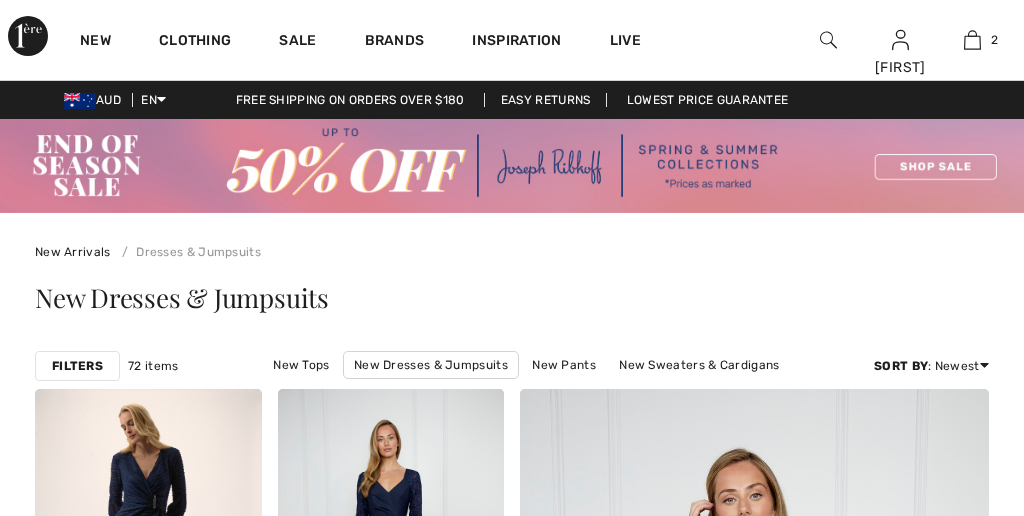 scroll, scrollTop: 366, scrollLeft: 0, axis: vertical 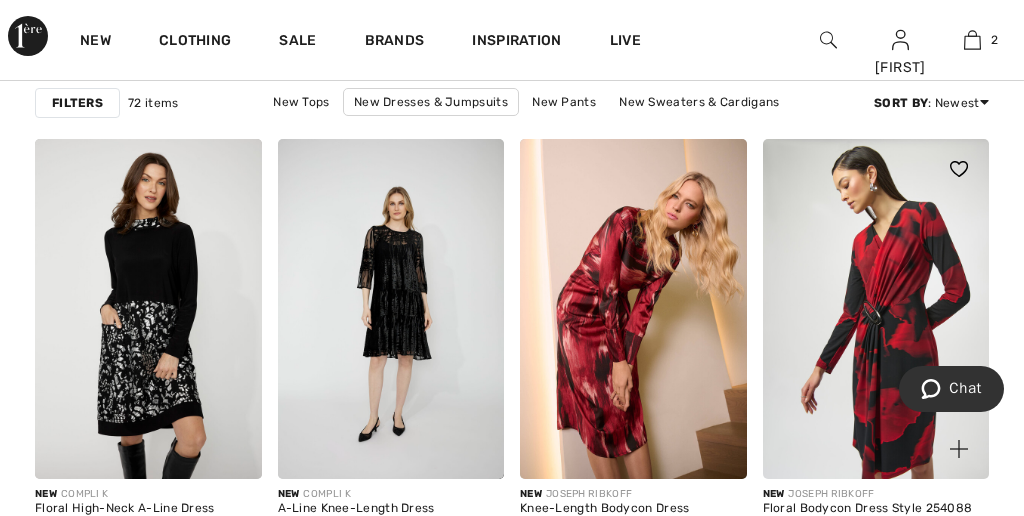 click at bounding box center [876, 309] 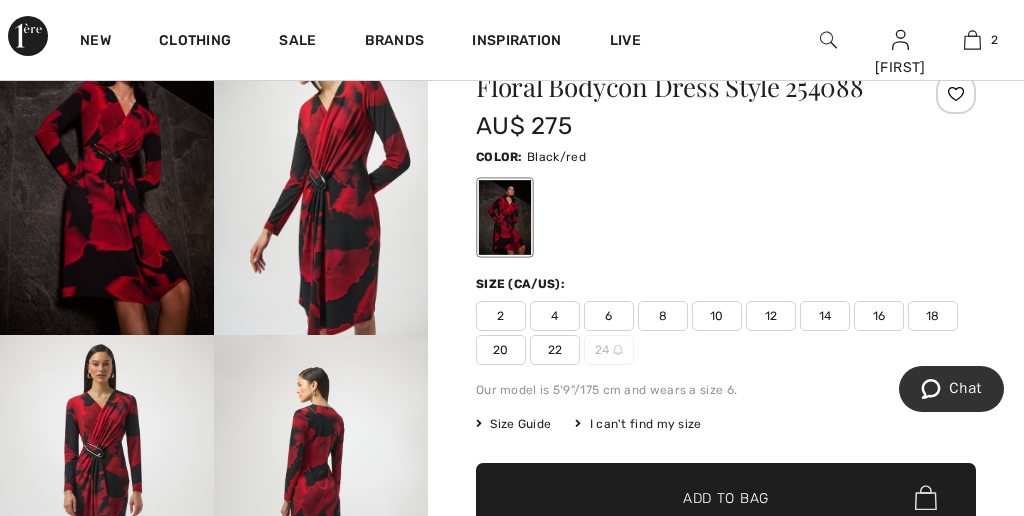 scroll, scrollTop: 0, scrollLeft: 0, axis: both 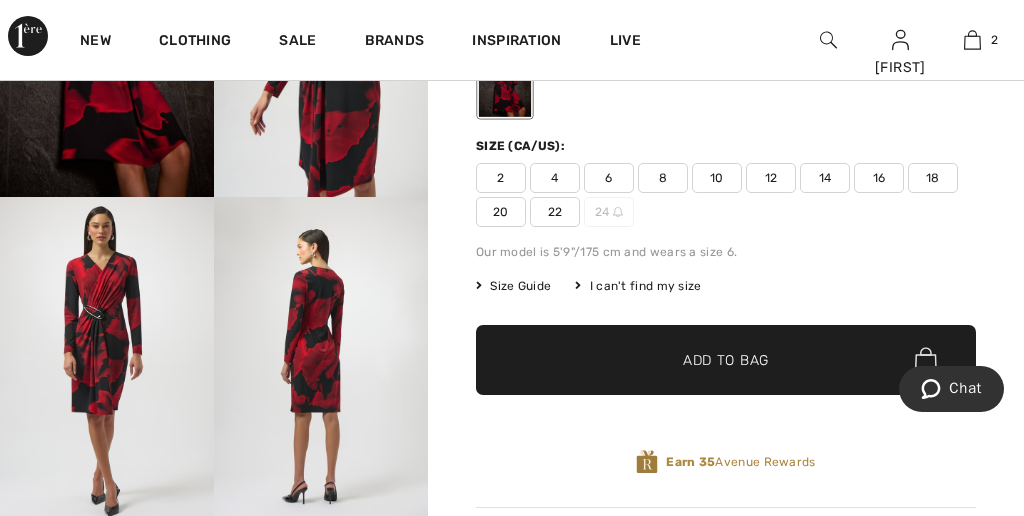click at bounding box center (107, 357) 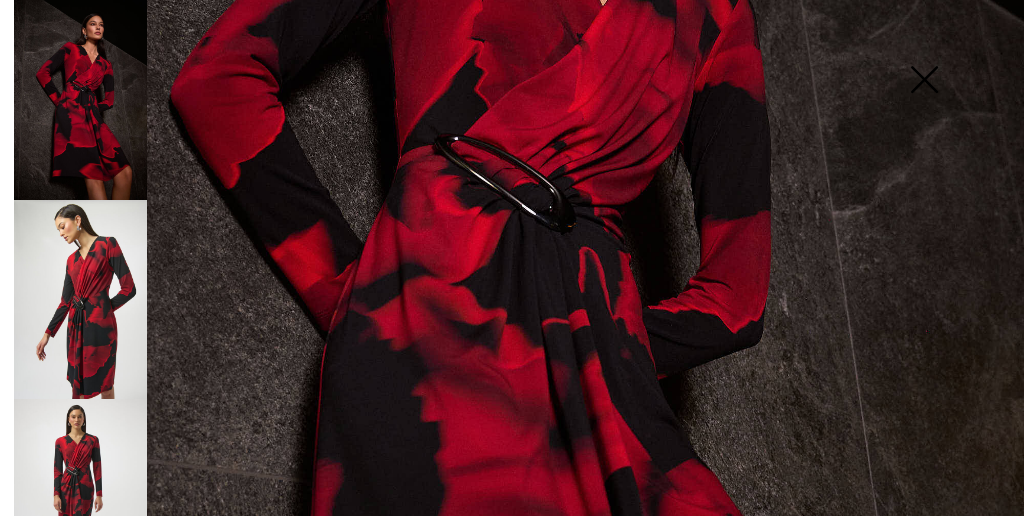 scroll, scrollTop: 606, scrollLeft: 0, axis: vertical 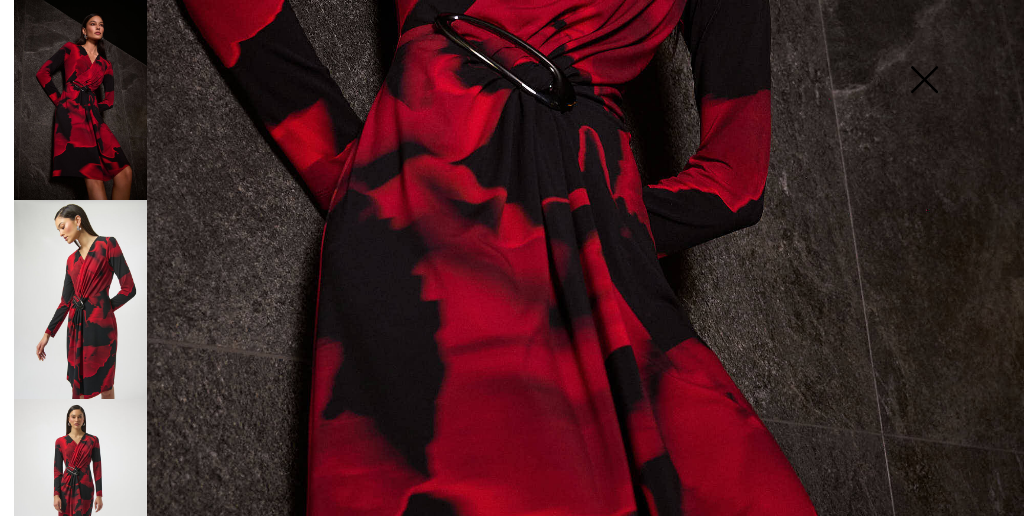 click at bounding box center [80, 299] 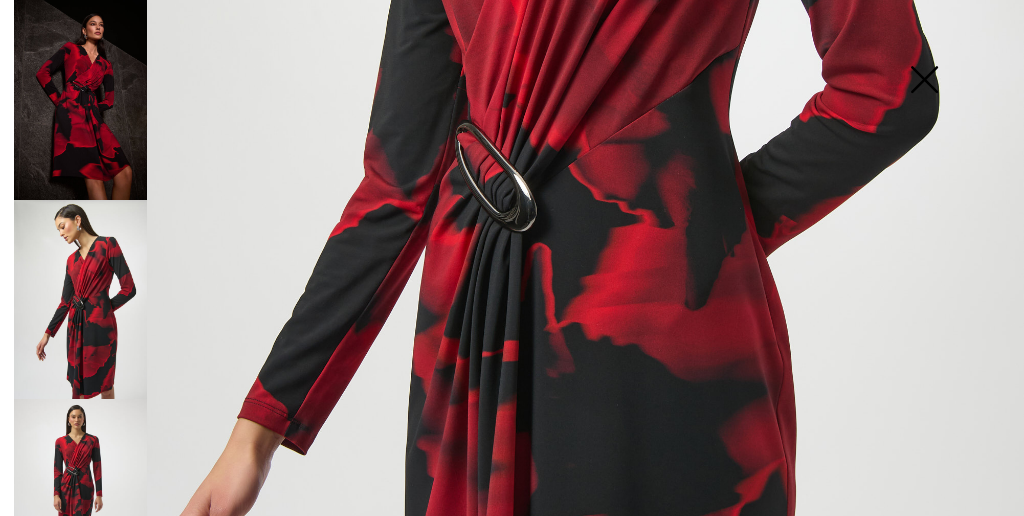 click at bounding box center (80, 498) 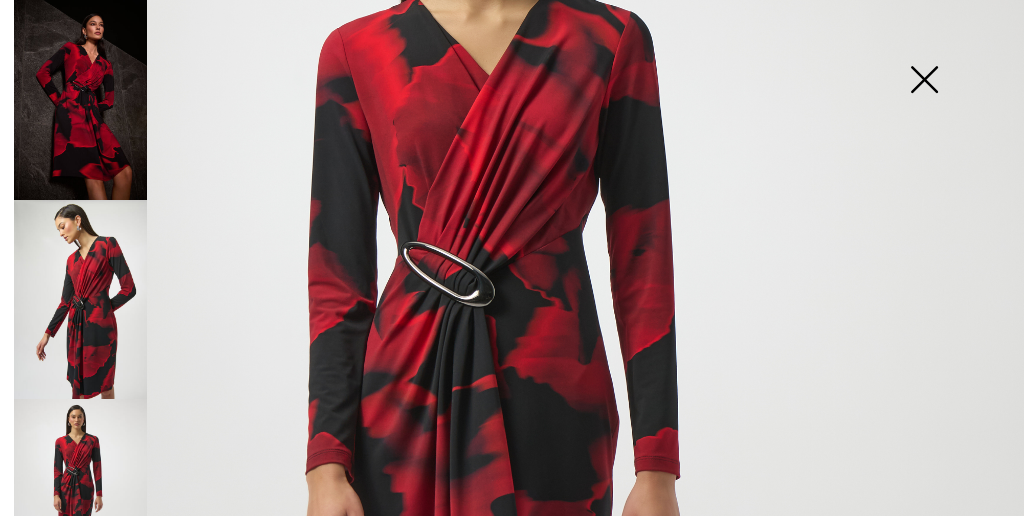 scroll, scrollTop: 276, scrollLeft: 0, axis: vertical 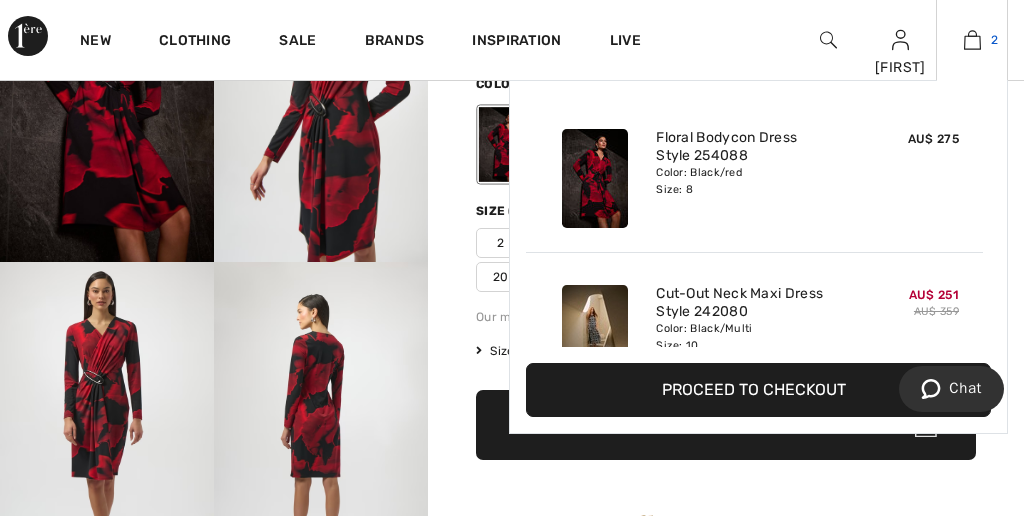 click at bounding box center [972, 40] 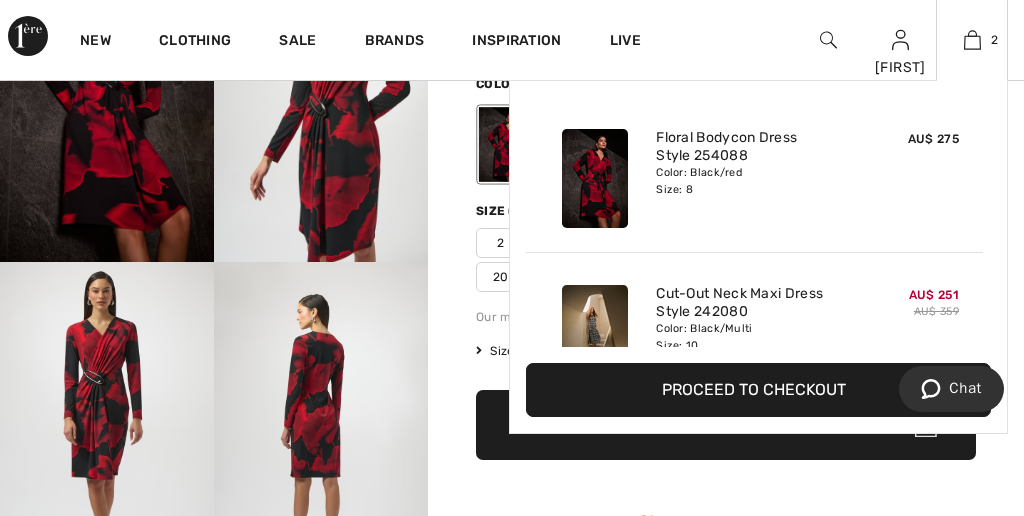 click on "Proceed to Checkout" at bounding box center (758, 390) 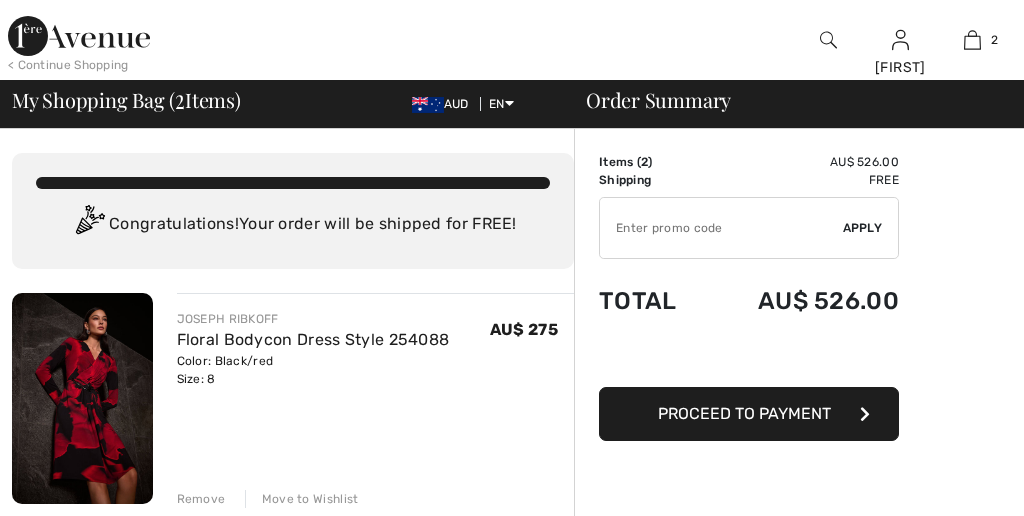 scroll, scrollTop: 0, scrollLeft: 0, axis: both 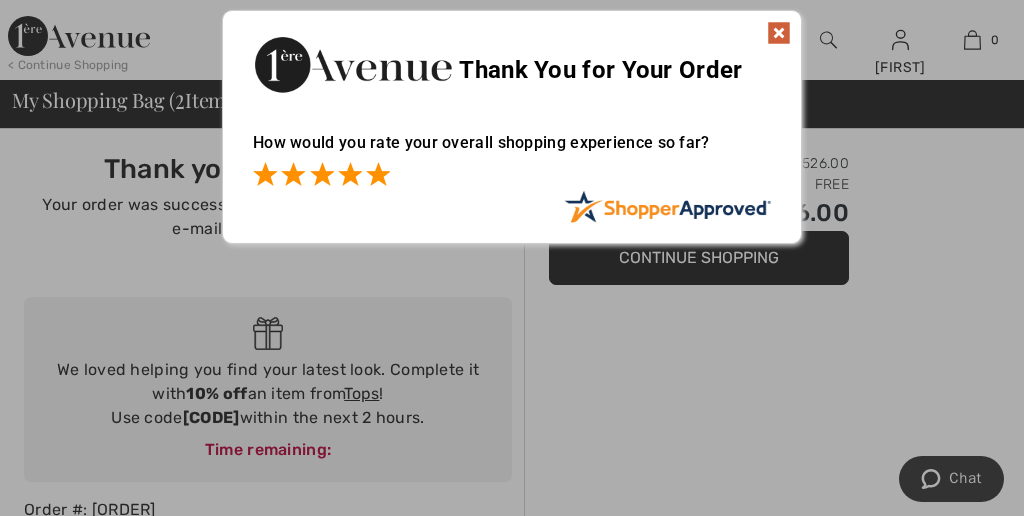 click at bounding box center [378, 174] 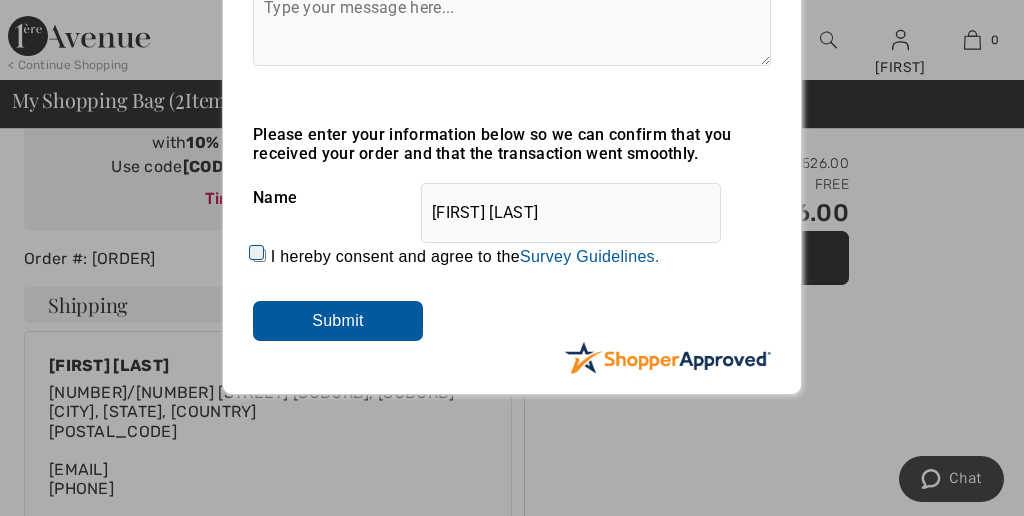 scroll, scrollTop: 255, scrollLeft: 0, axis: vertical 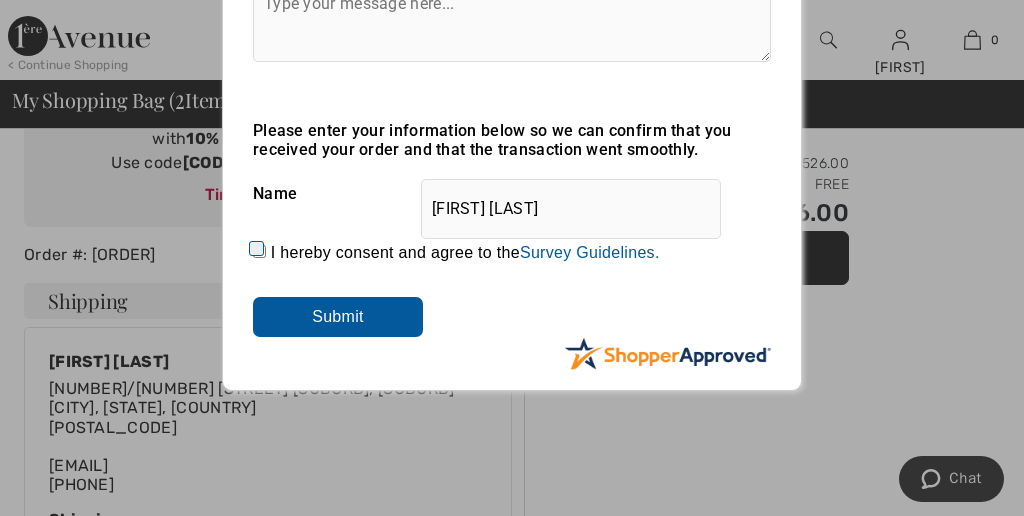 click on "Submit" at bounding box center (338, 317) 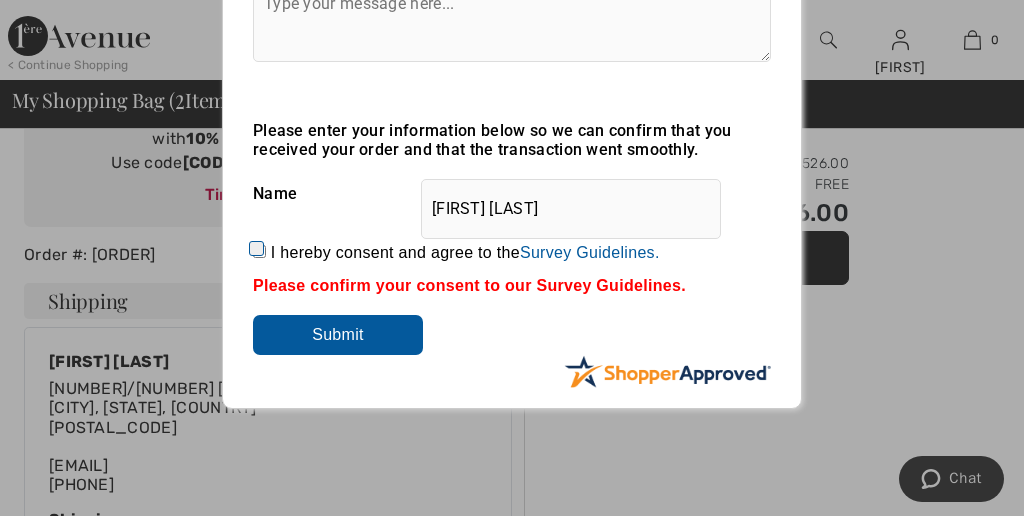 click on "I hereby consent and agree to the  By submitting a review, you grant permission to Shopper Approved to display and share your name, review, and any content submitted, in an effort to help future 1ereavenue.com customers make better buying decisions. Personal information collected or provided in connection with your review is treated as set forth in our Privacy Policy located at  https://www.shopperapproved.com/privacy.php  and is subject to 1ereavenue.com’s Privacy Policy as well. We are not responsible for 1ereavenue.com’s privacy practices and you should review 1ereavenue.com’s website directly to determine their privacy practices. For any content submitted, you grant Shopper Approved a non-exclusive license to use, copy, modify, delete and/or distribute such content without compensation to you. You also represent and warrant that: You are an active paying customer of 1ereavenue.com. You will not submit any content that is known to you to be false, inaccurate or misleading. Survey Guidelines." at bounding box center [259, 251] 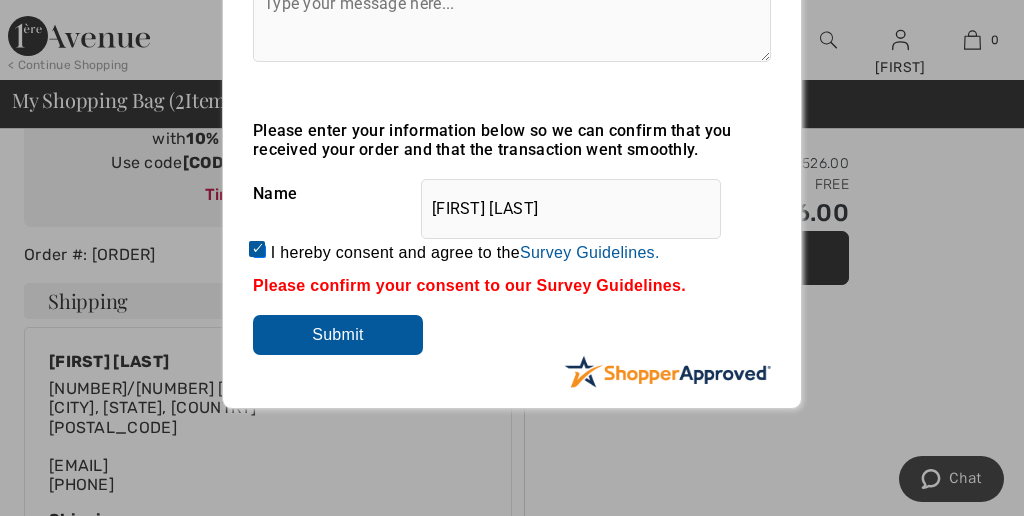 click on "Submit" at bounding box center [338, 335] 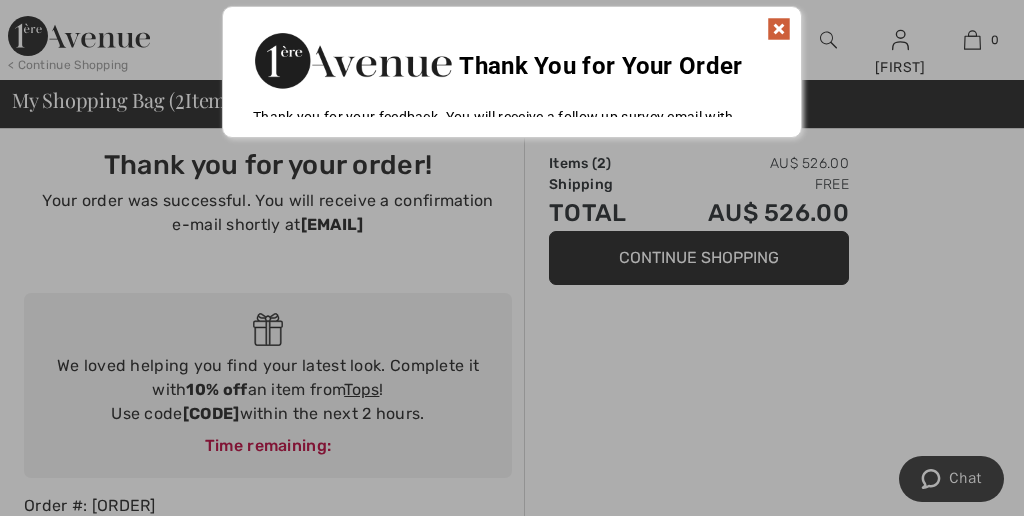 scroll, scrollTop: 0, scrollLeft: 0, axis: both 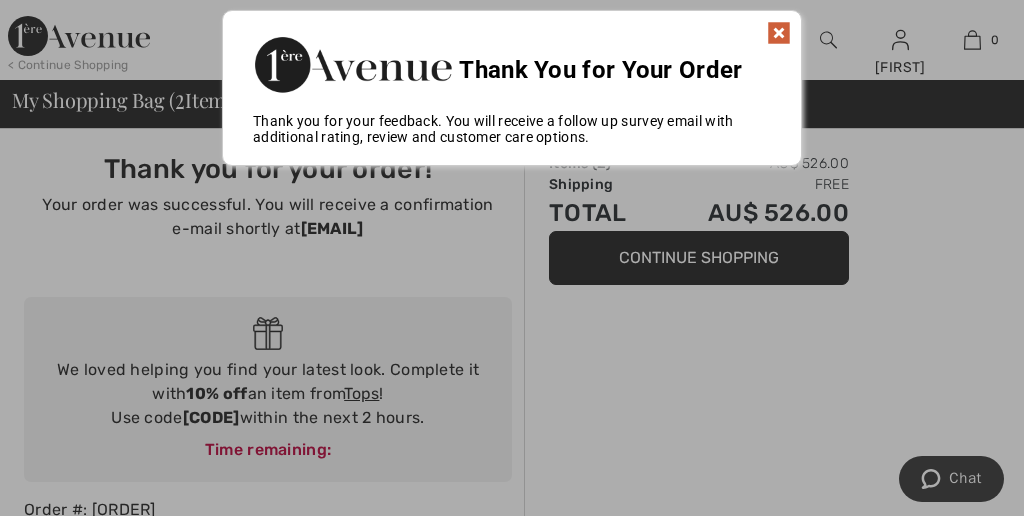 click at bounding box center (779, 33) 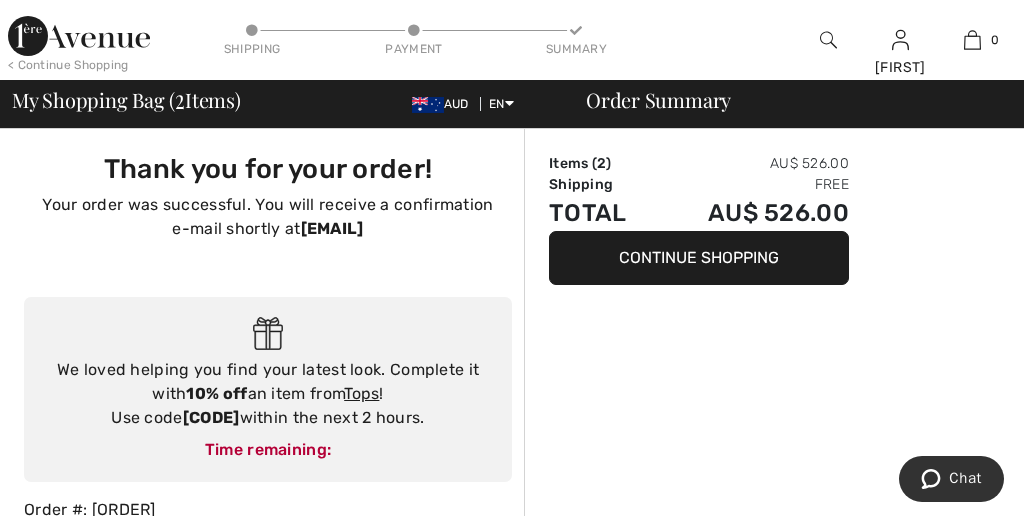 scroll, scrollTop: 0, scrollLeft: 0, axis: both 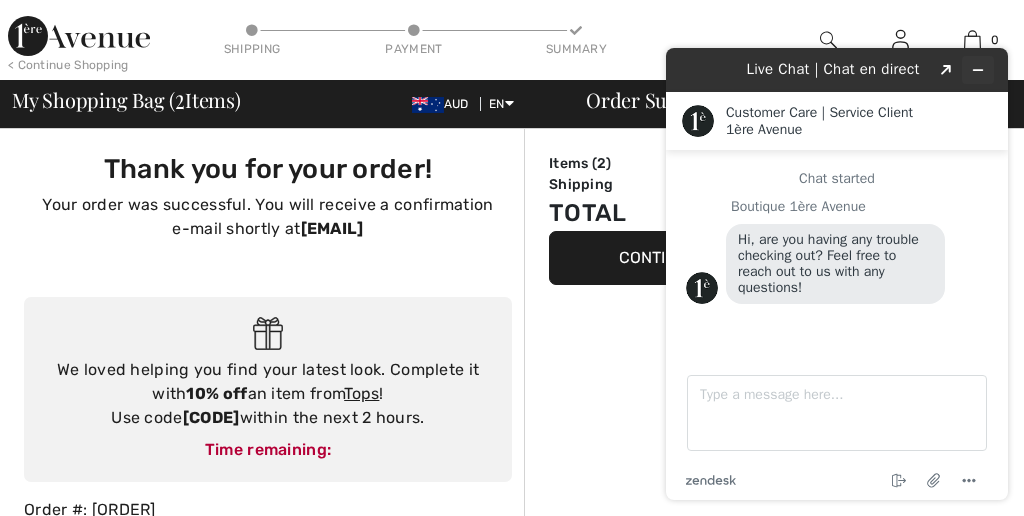 click 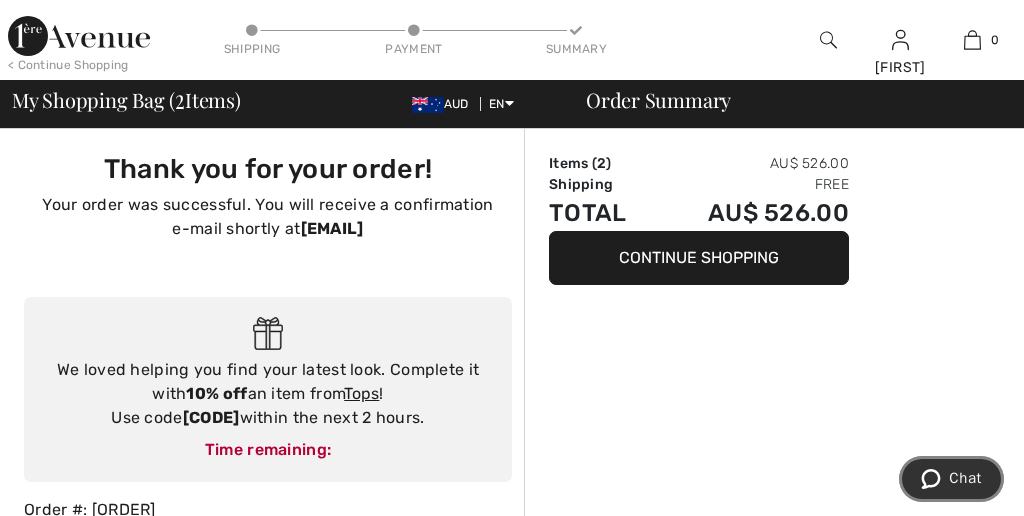 scroll, scrollTop: 0, scrollLeft: 0, axis: both 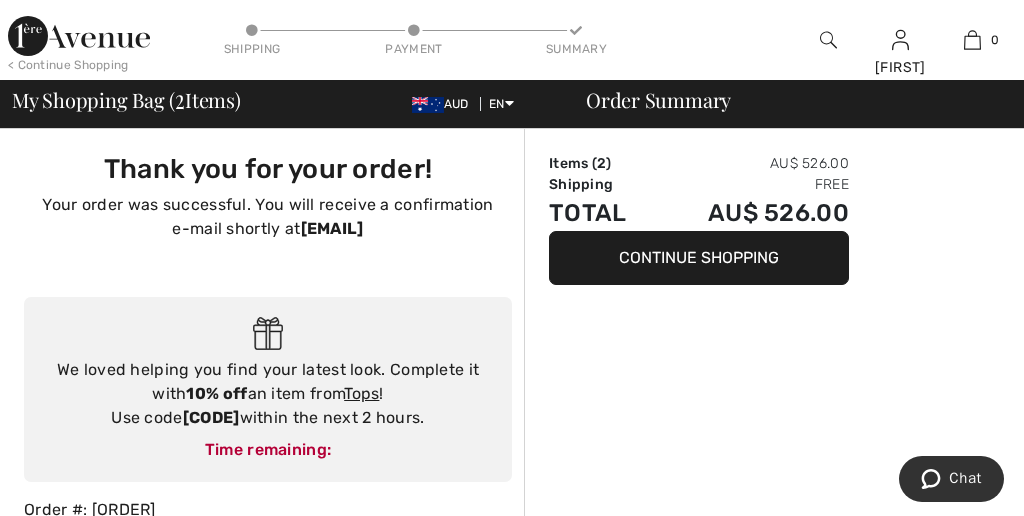 click at bounding box center [79, 36] 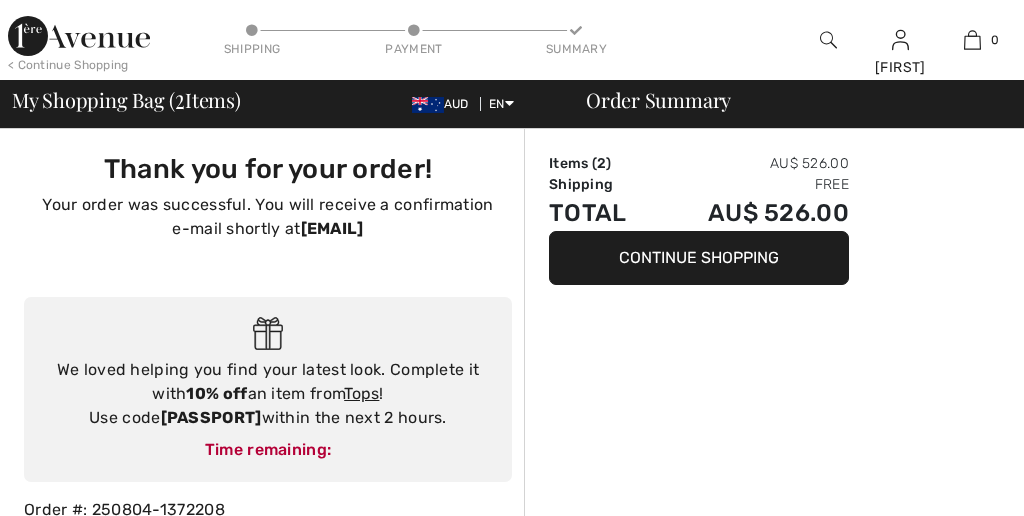 scroll, scrollTop: 0, scrollLeft: 0, axis: both 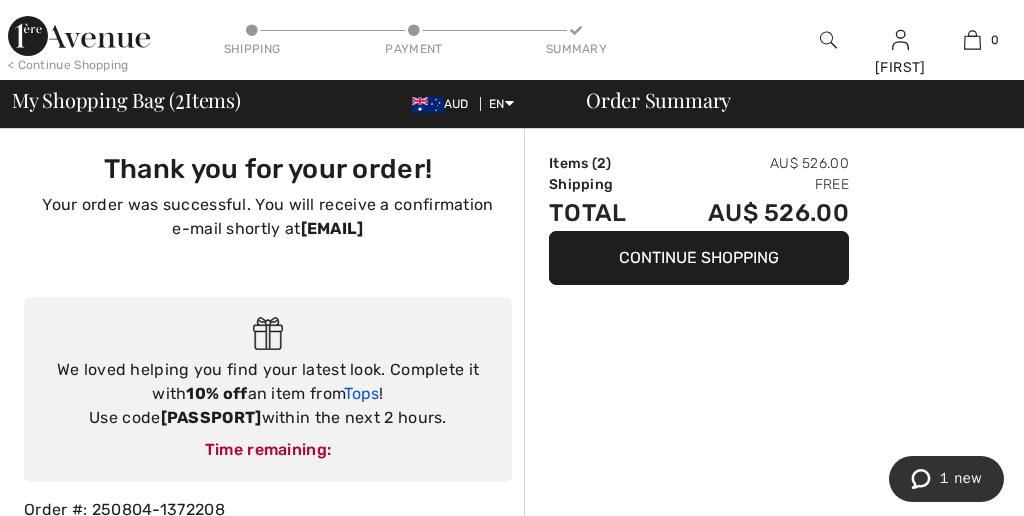 click on "Tops" at bounding box center (361, 393) 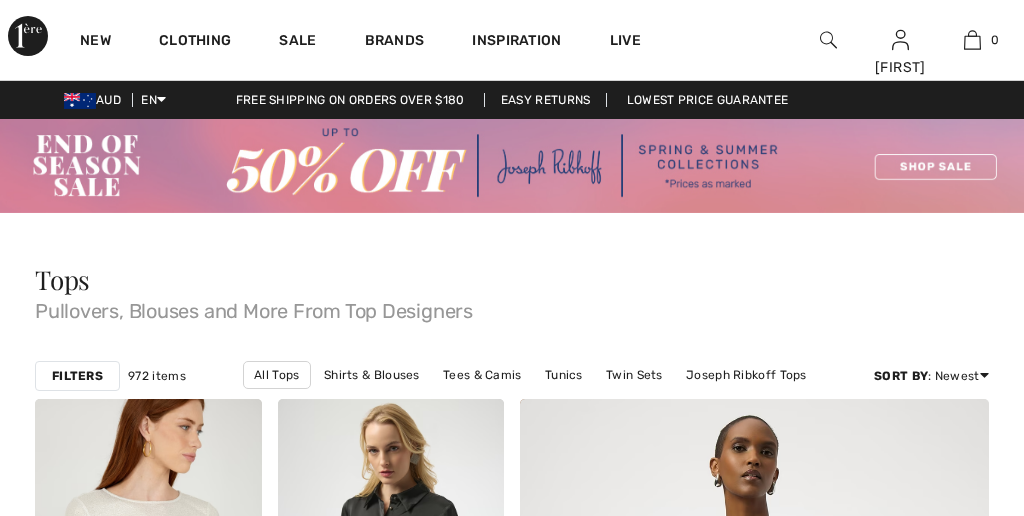 checkbox on "true" 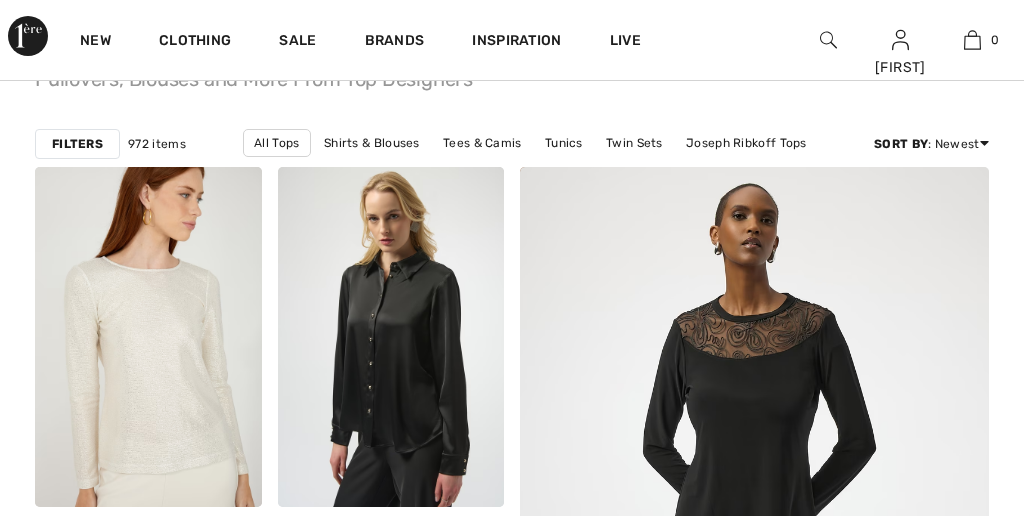 scroll, scrollTop: 0, scrollLeft: 0, axis: both 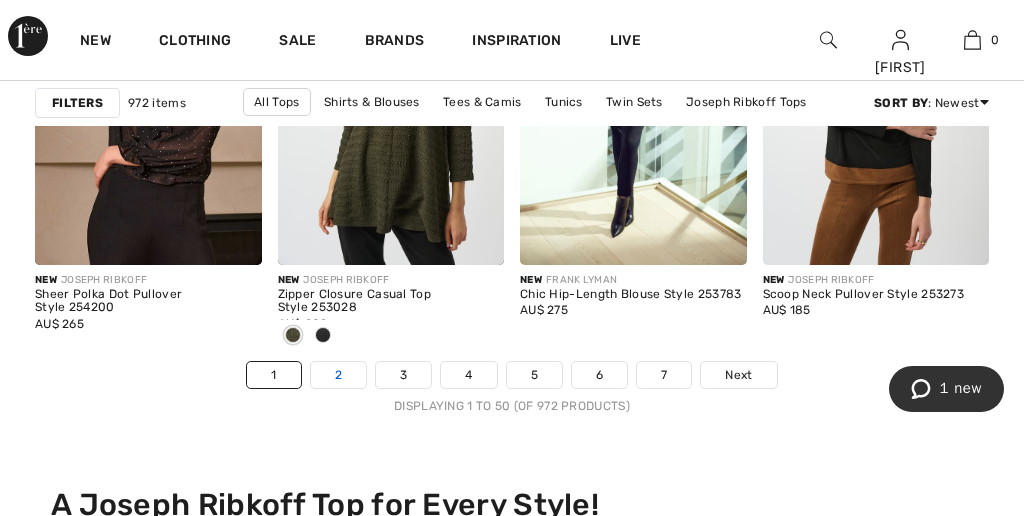 click on "2" at bounding box center (338, 375) 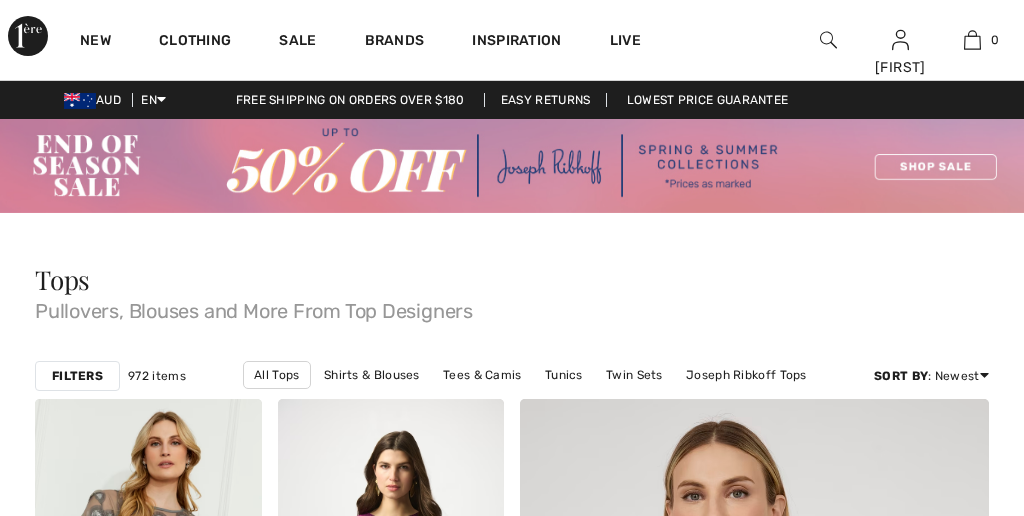checkbox on "true" 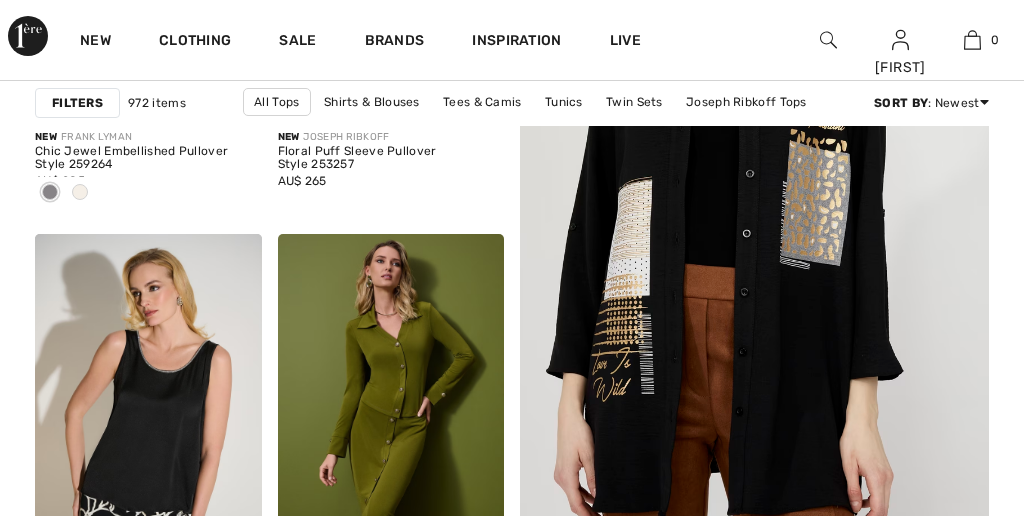 scroll, scrollTop: 0, scrollLeft: 0, axis: both 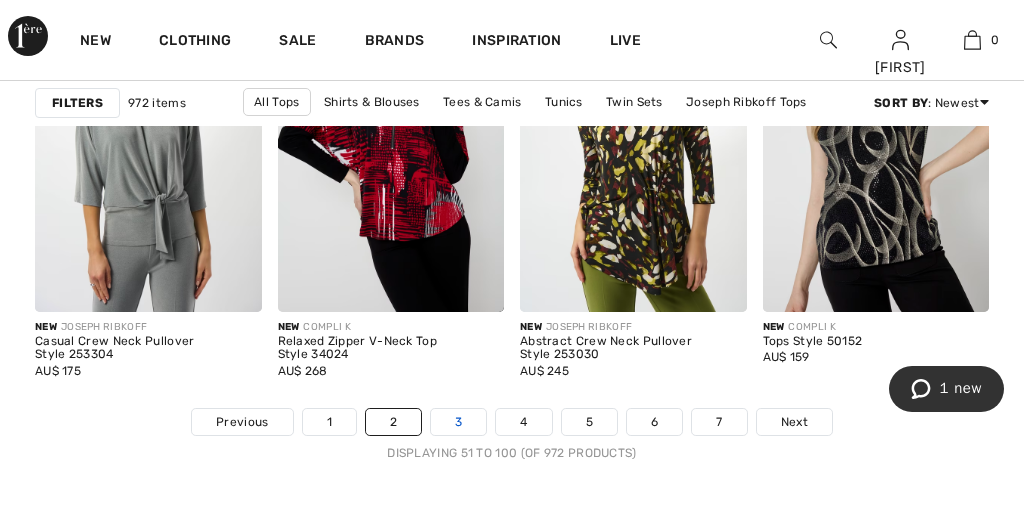 click on "3" at bounding box center [458, 422] 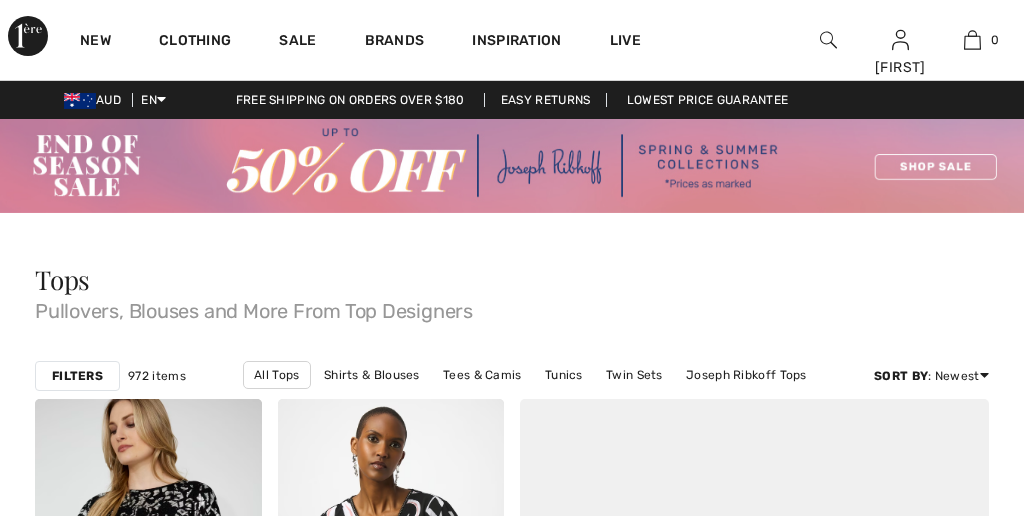 checkbox on "true" 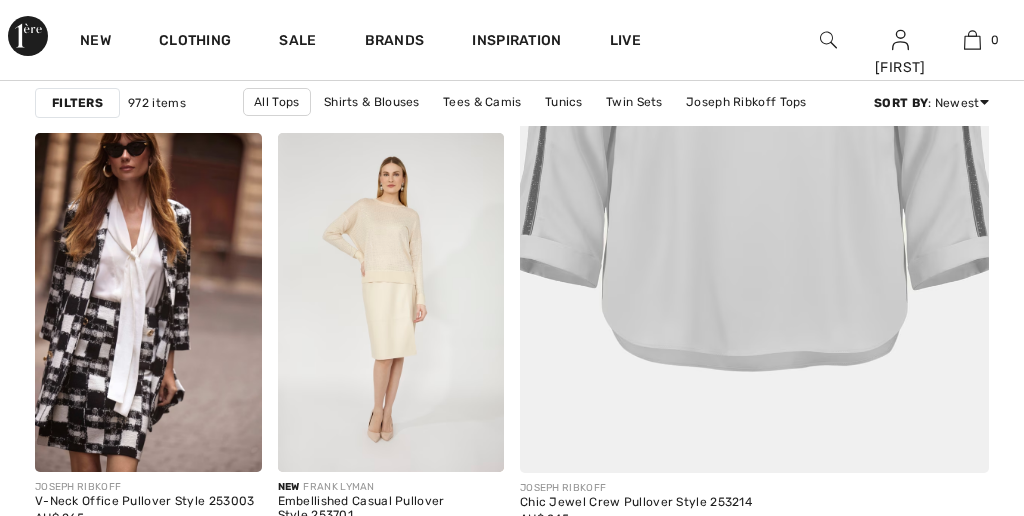 scroll, scrollTop: 0, scrollLeft: 0, axis: both 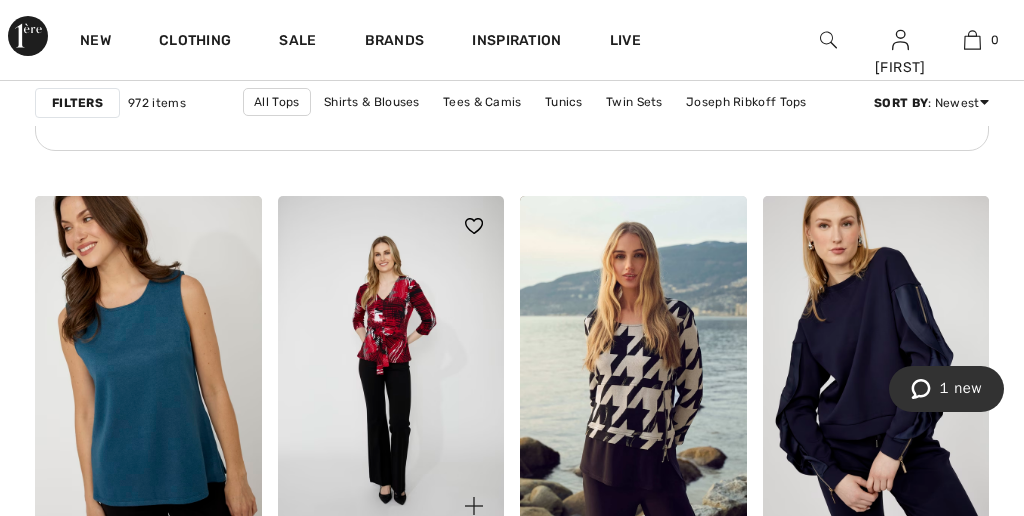 click at bounding box center (391, 366) 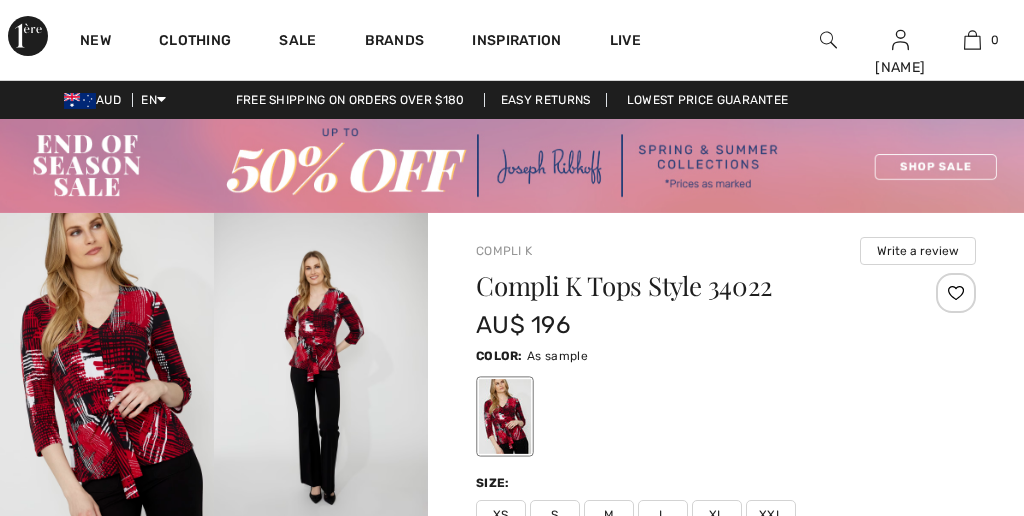scroll, scrollTop: 158, scrollLeft: 0, axis: vertical 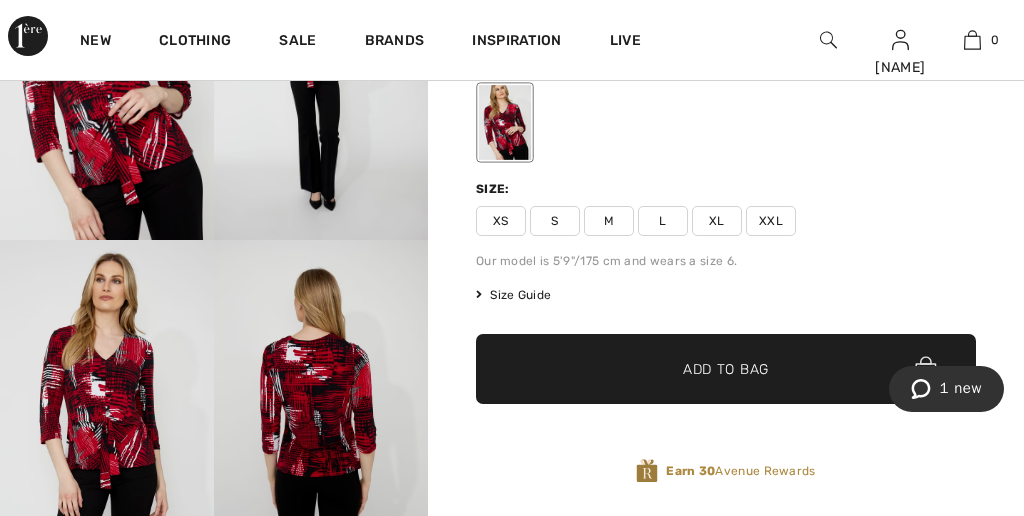 click at bounding box center (107, 400) 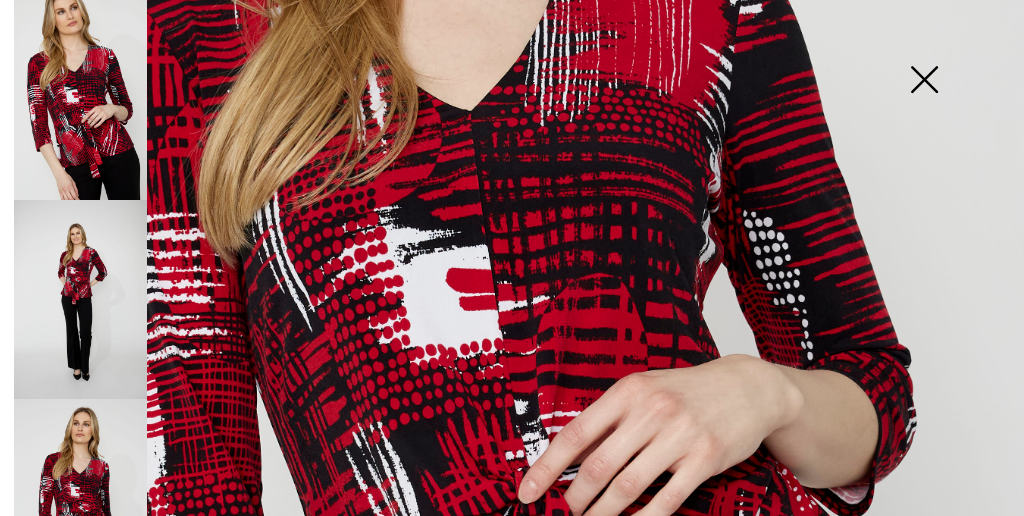 scroll, scrollTop: 439, scrollLeft: 0, axis: vertical 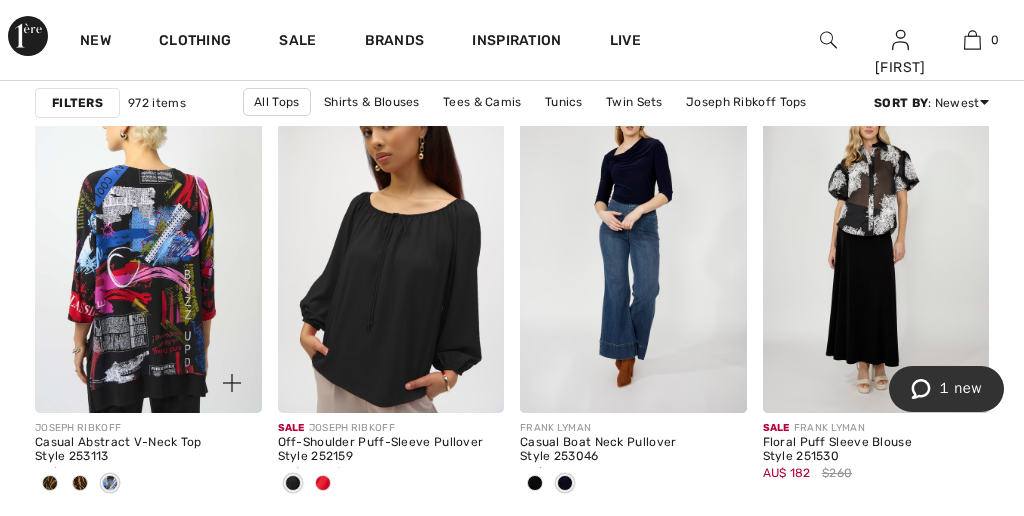 click at bounding box center (148, 243) 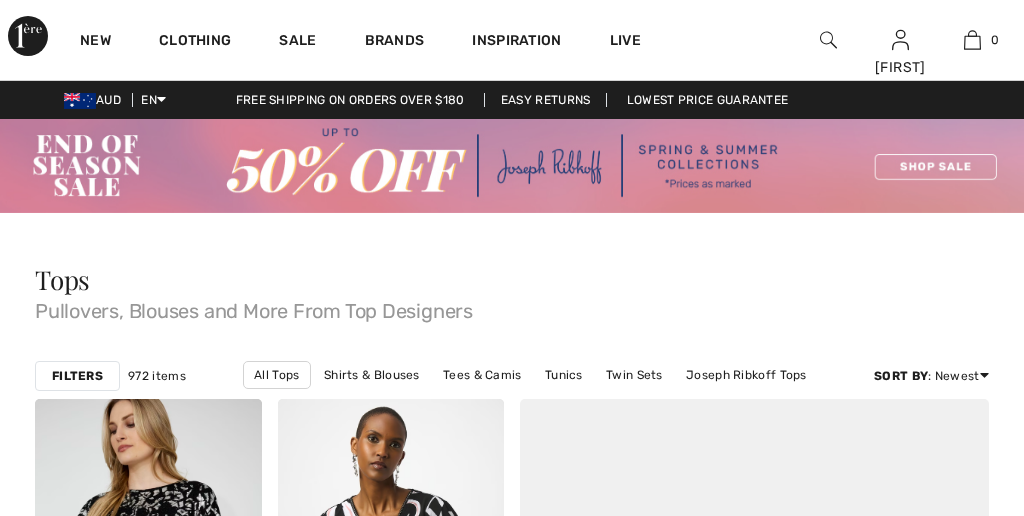 scroll, scrollTop: 5845, scrollLeft: 0, axis: vertical 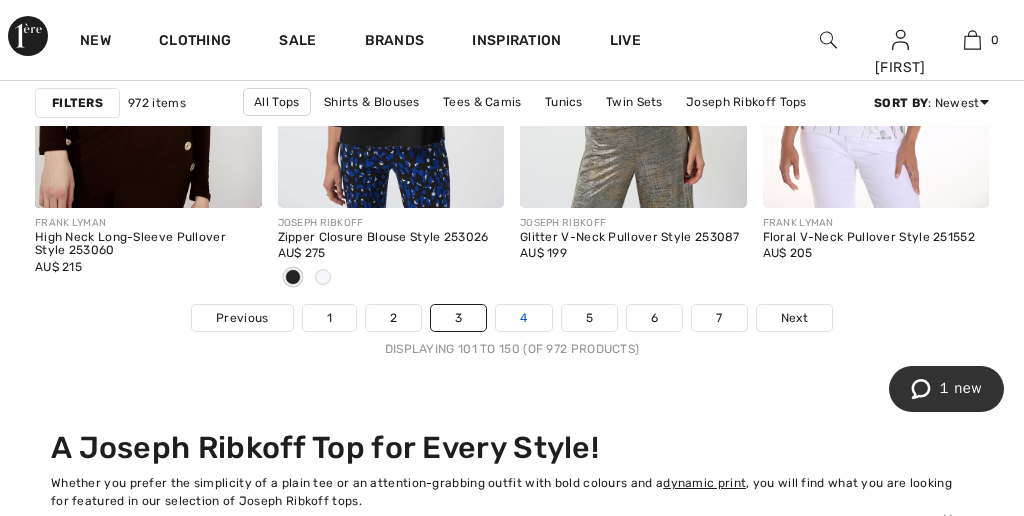 click on "4" at bounding box center [523, 318] 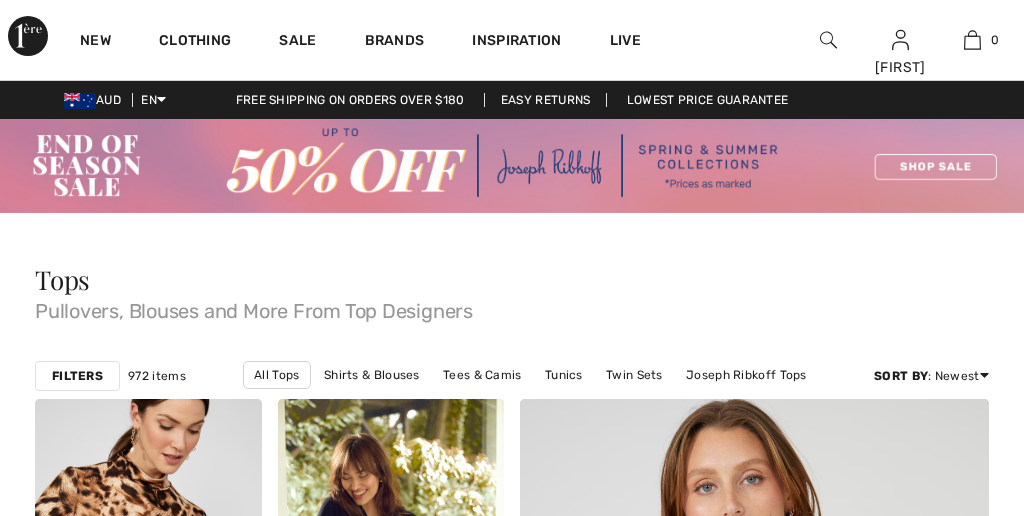 checkbox on "true" 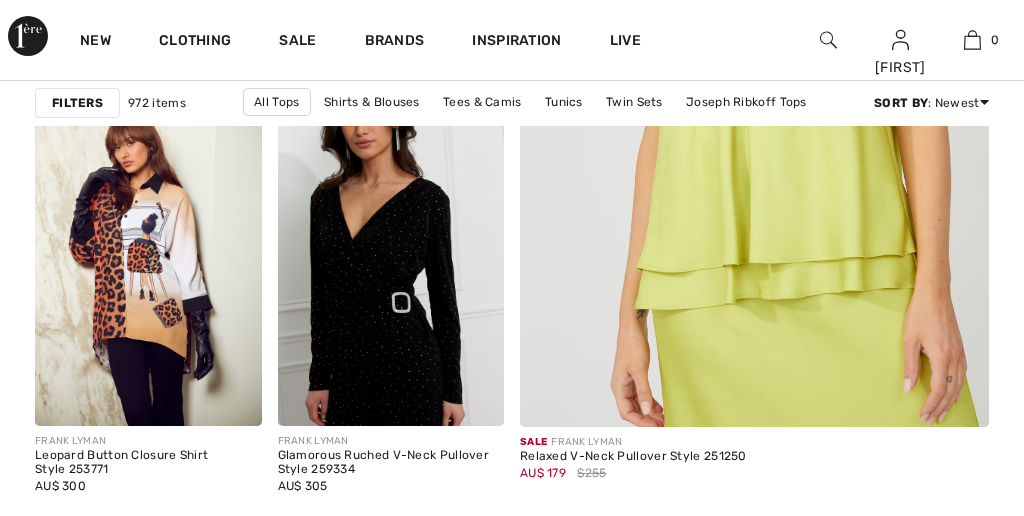 scroll, scrollTop: 0, scrollLeft: 0, axis: both 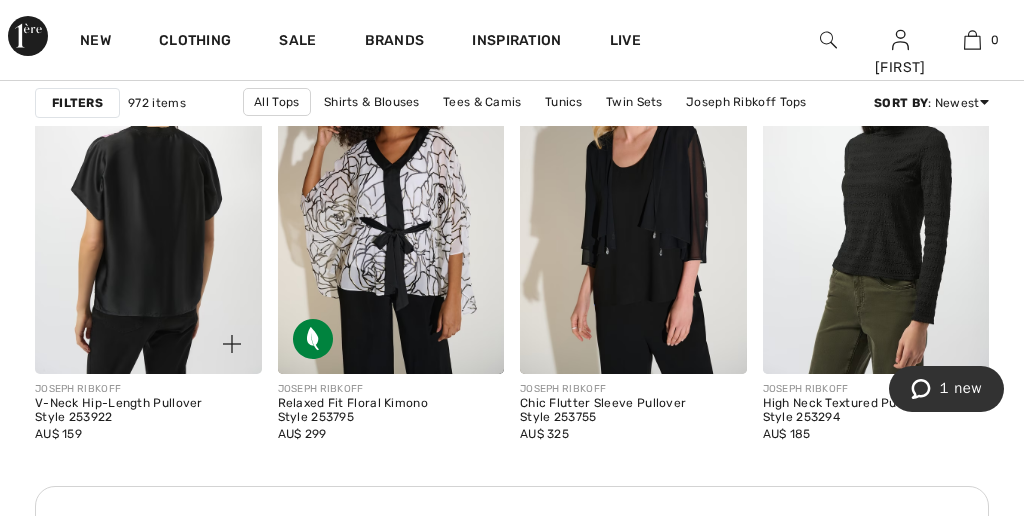 click at bounding box center (148, 205) 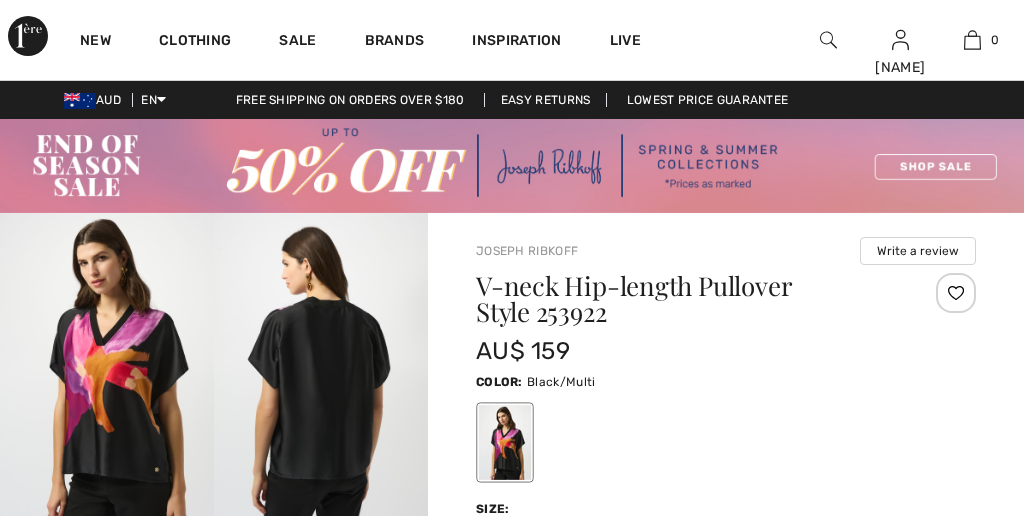 checkbox on "true" 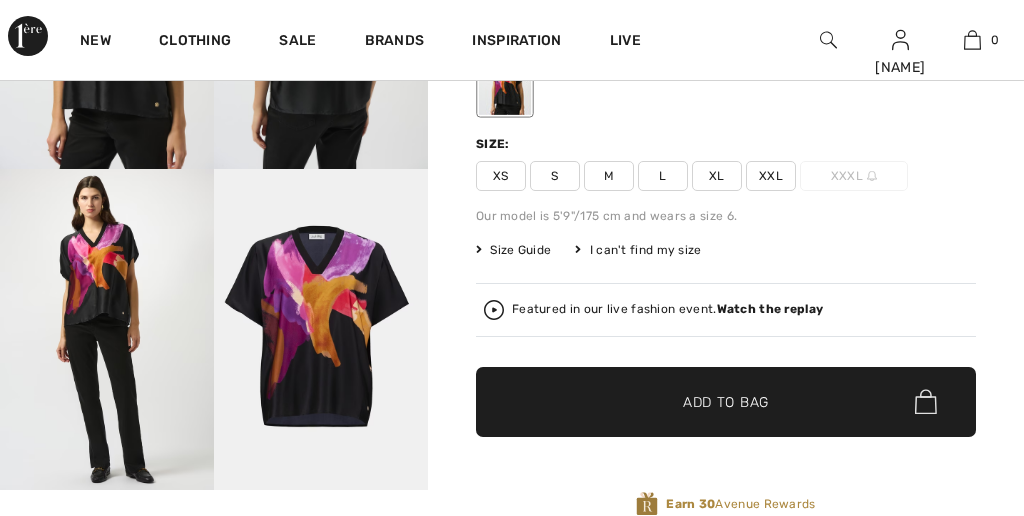 scroll, scrollTop: 0, scrollLeft: 0, axis: both 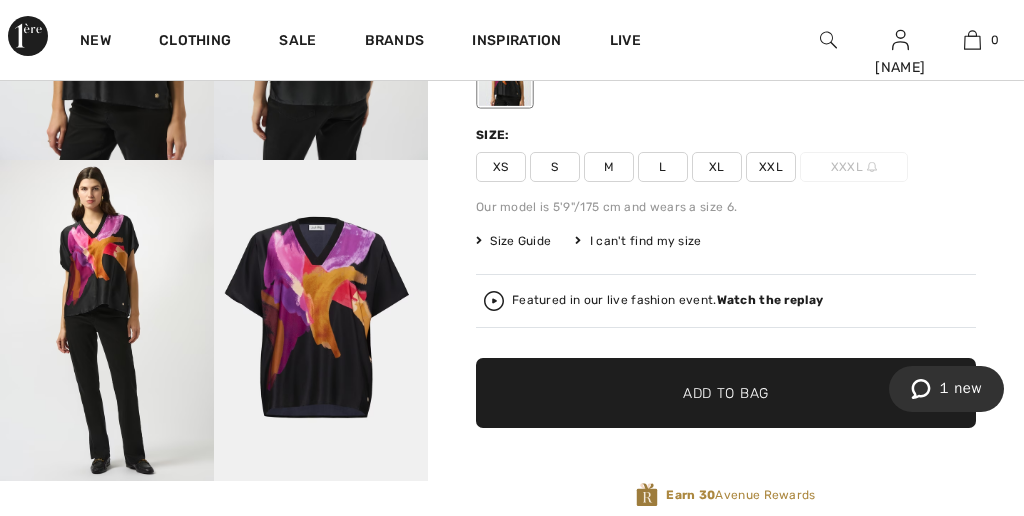 click at bounding box center [321, 320] 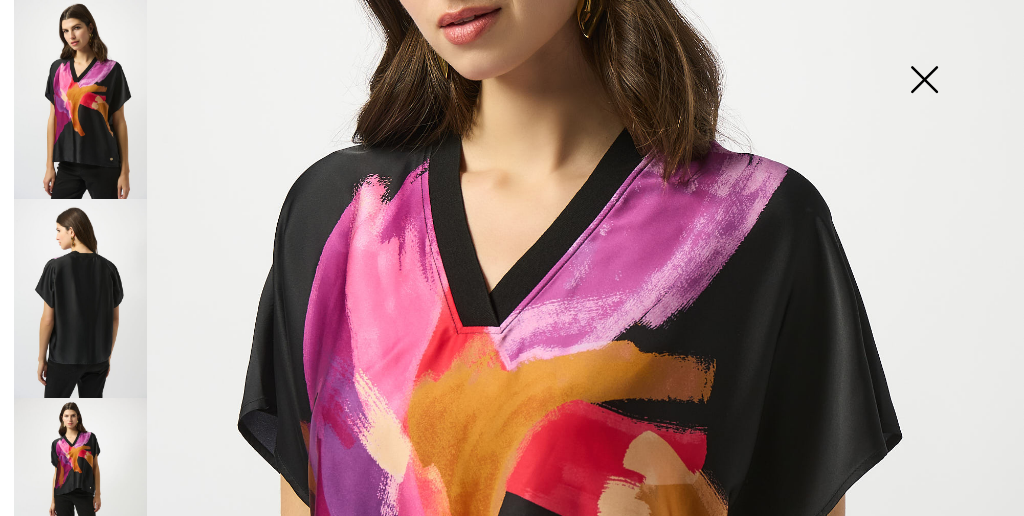 scroll, scrollTop: 260, scrollLeft: 0, axis: vertical 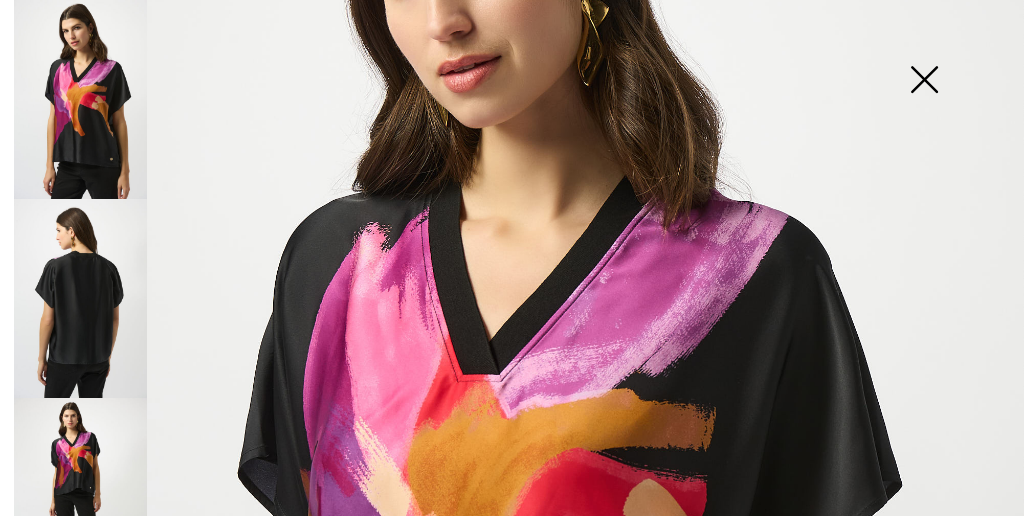 click at bounding box center (924, 81) 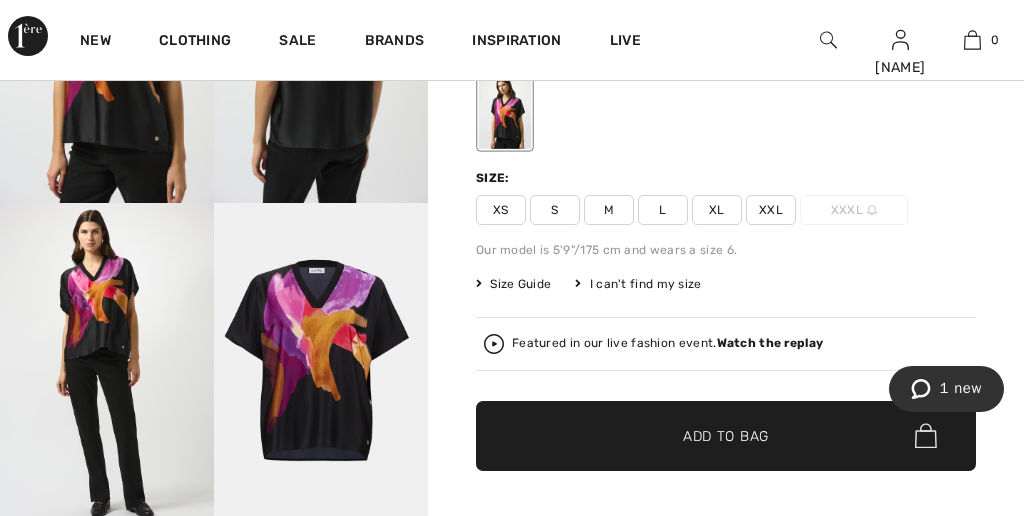scroll, scrollTop: 331, scrollLeft: 0, axis: vertical 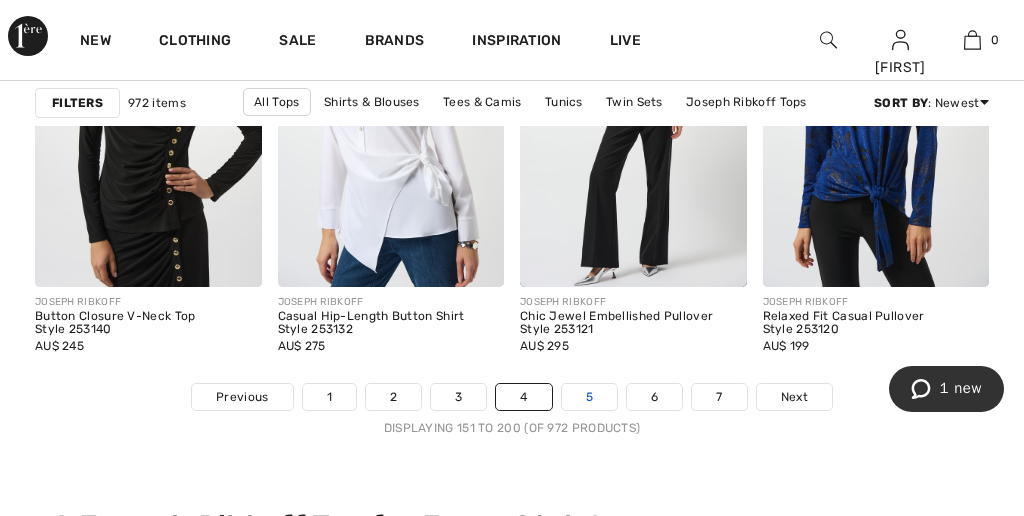 click on "5" at bounding box center (589, 397) 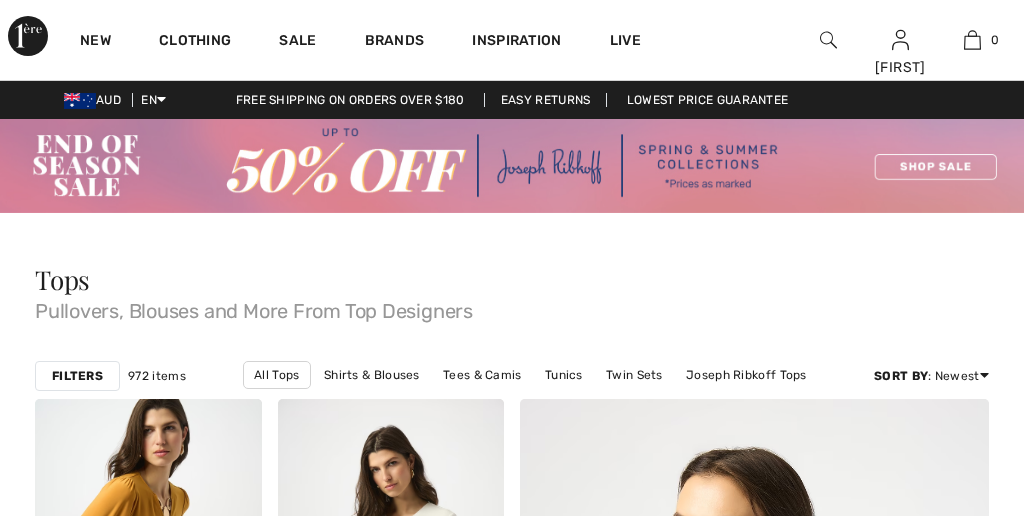 scroll, scrollTop: 565, scrollLeft: 0, axis: vertical 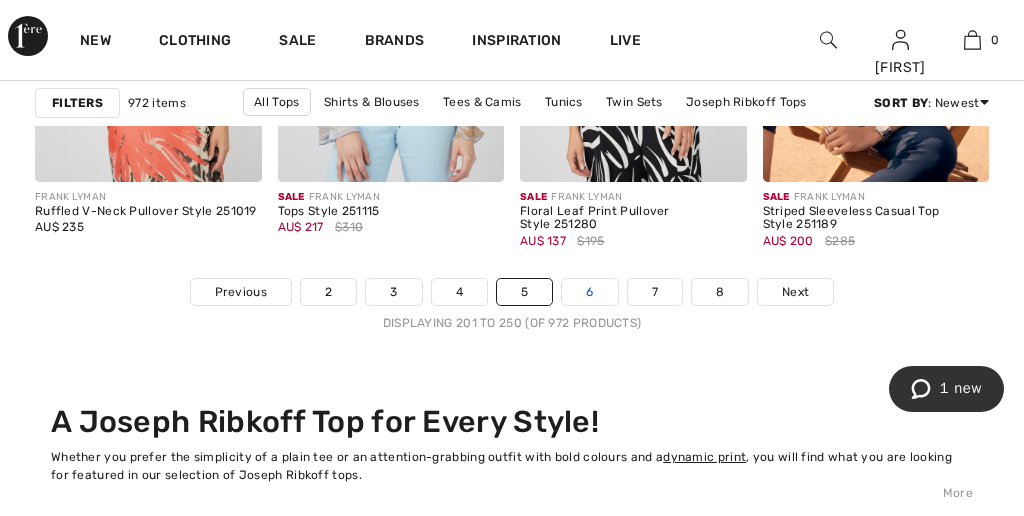 click on "6" at bounding box center [589, 292] 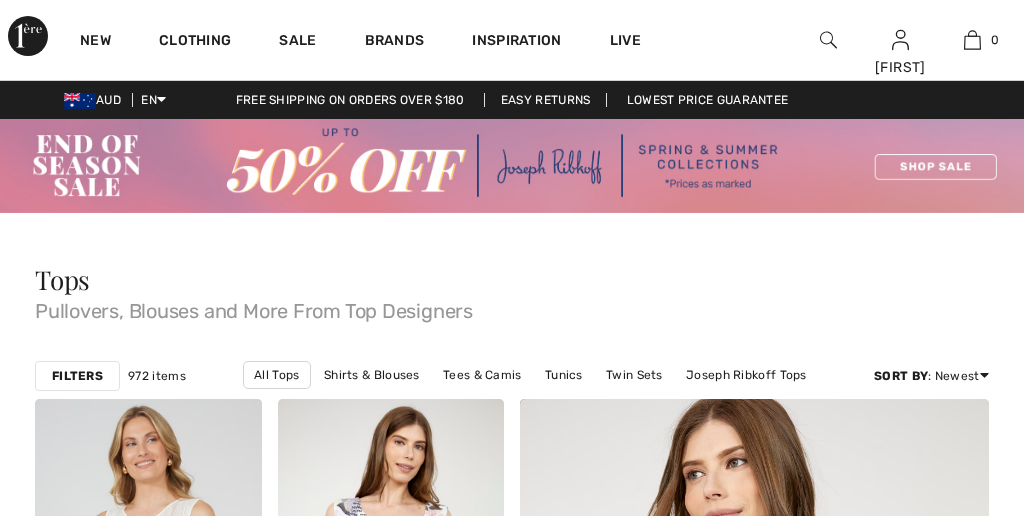 checkbox on "true" 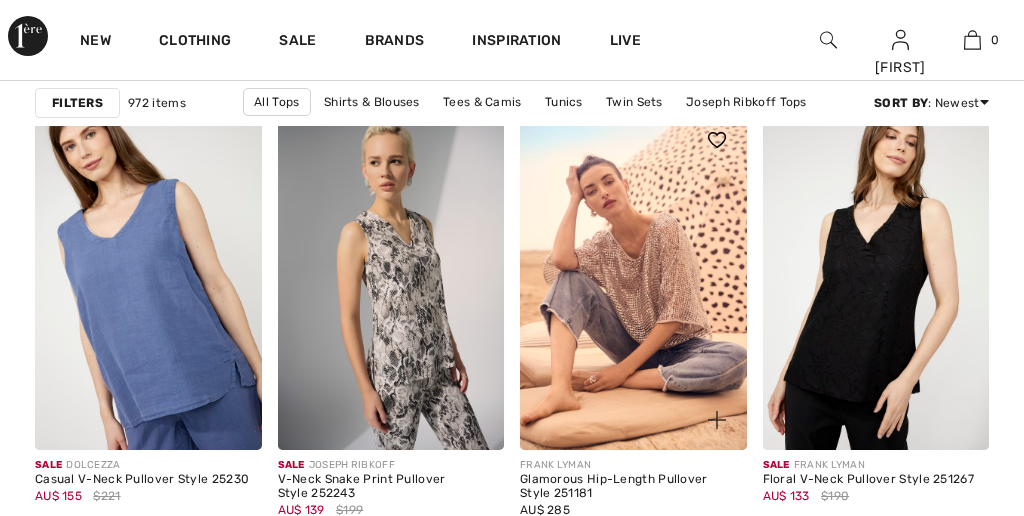 scroll, scrollTop: 0, scrollLeft: 0, axis: both 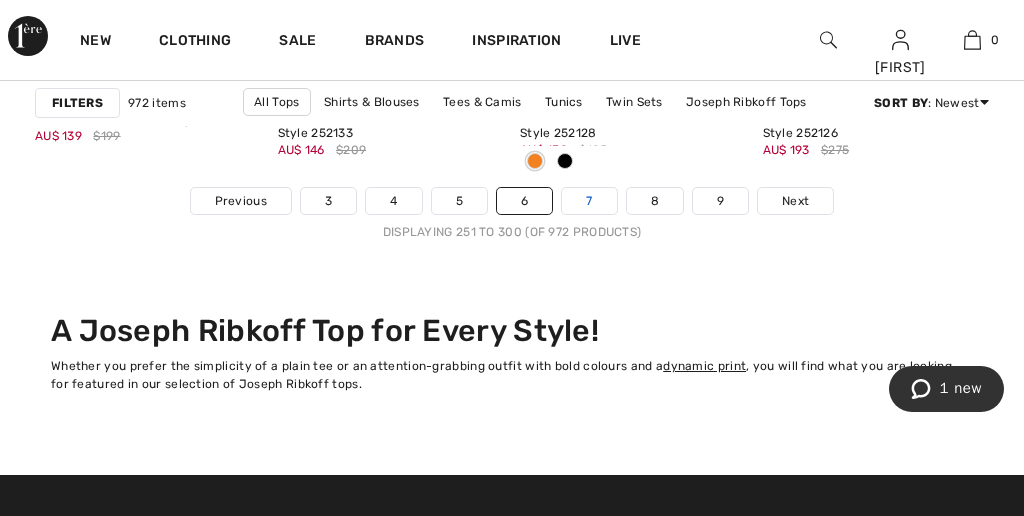 click on "7" at bounding box center [589, 201] 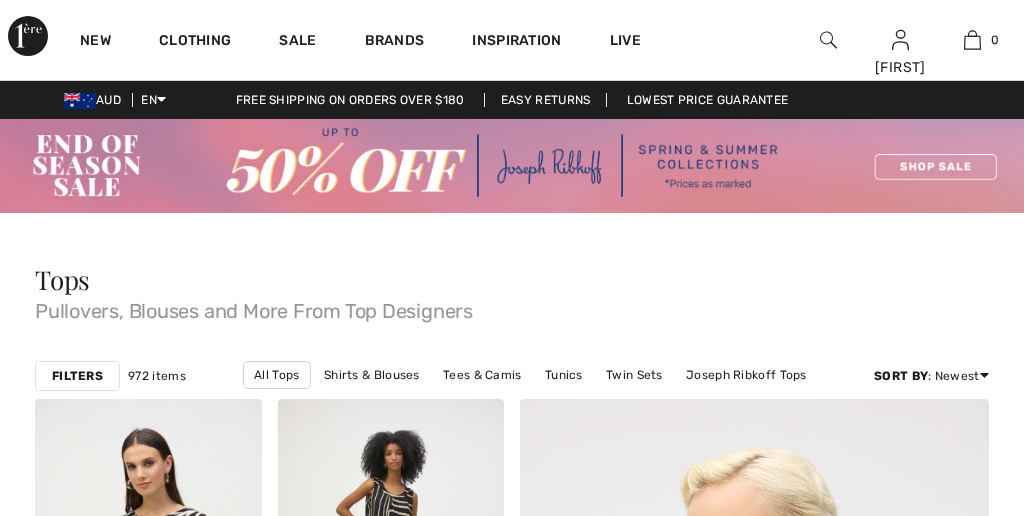 scroll, scrollTop: 1665, scrollLeft: 0, axis: vertical 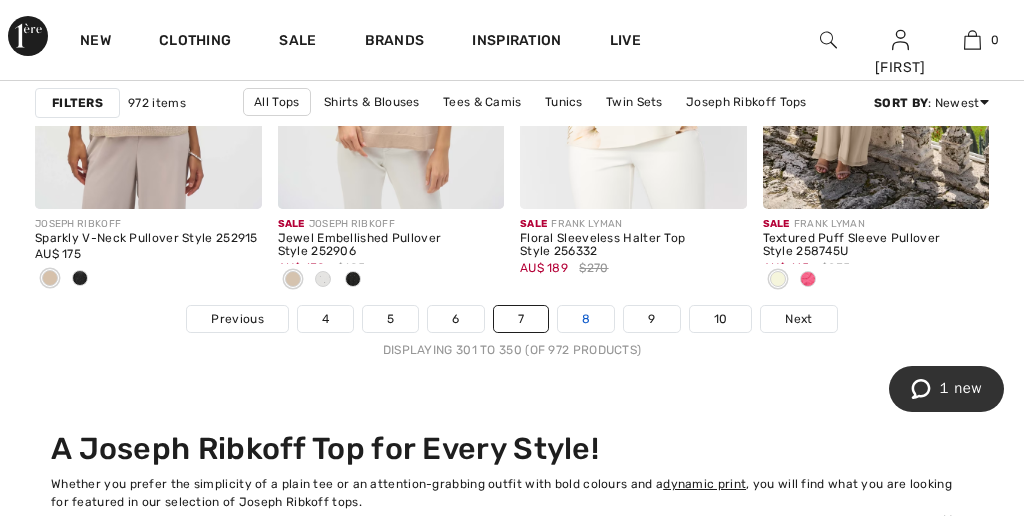 click on "8" at bounding box center (586, 319) 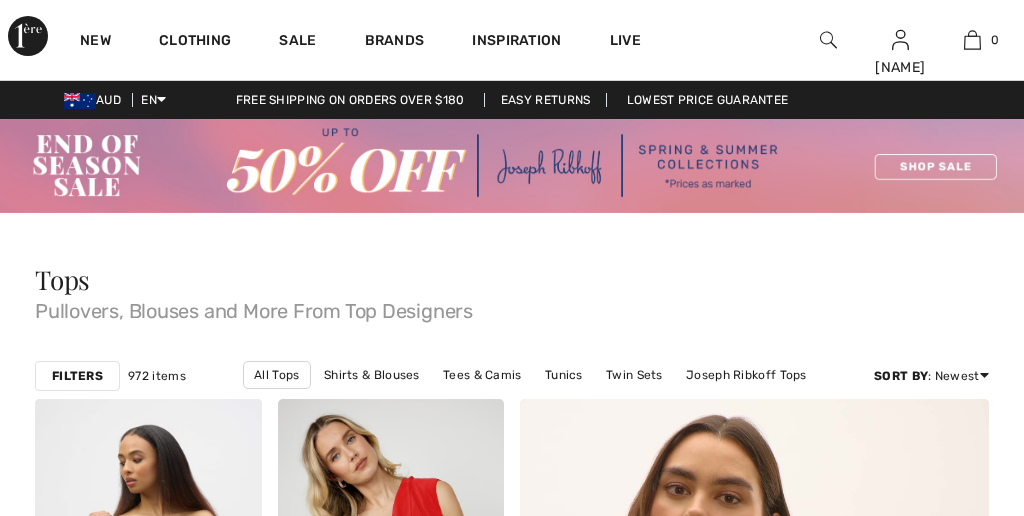 scroll, scrollTop: 334, scrollLeft: 0, axis: vertical 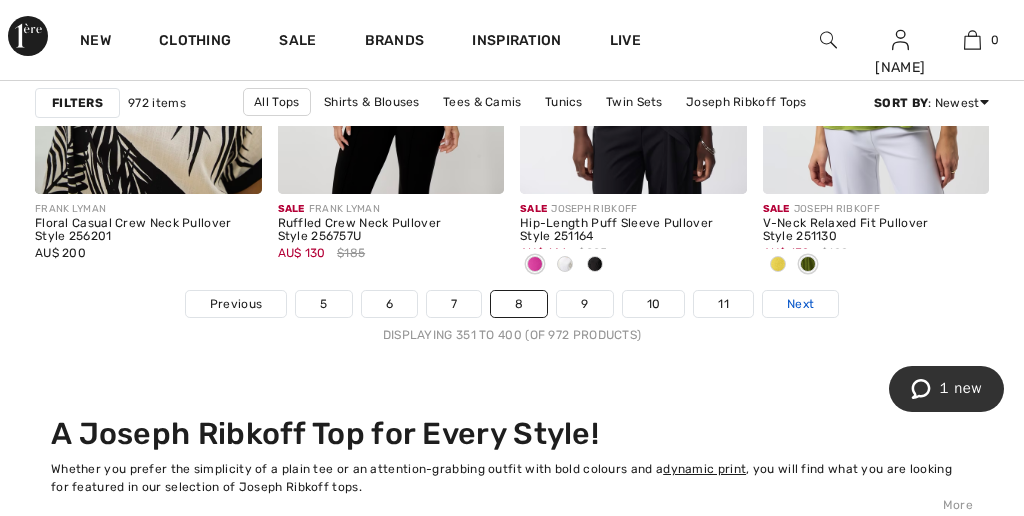 click on "Next" at bounding box center (800, 304) 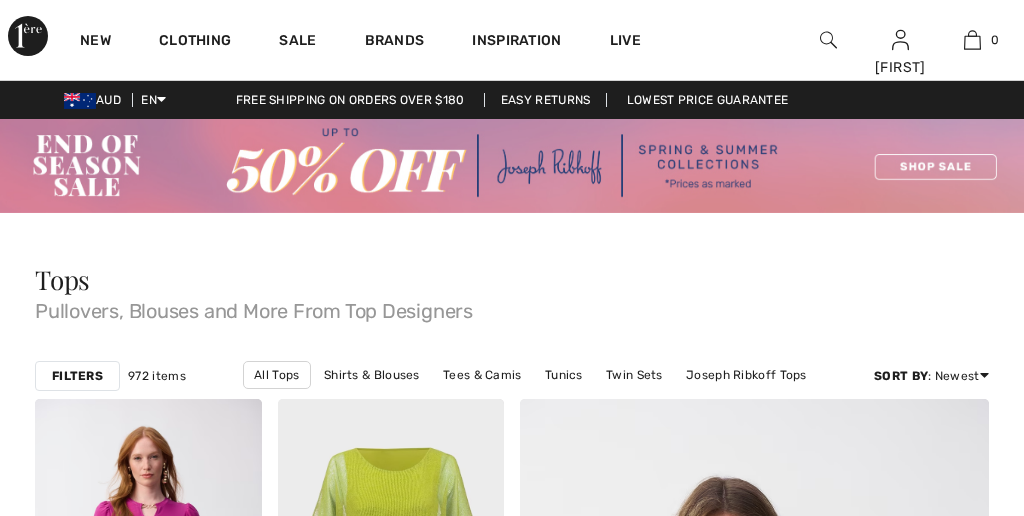 checkbox on "true" 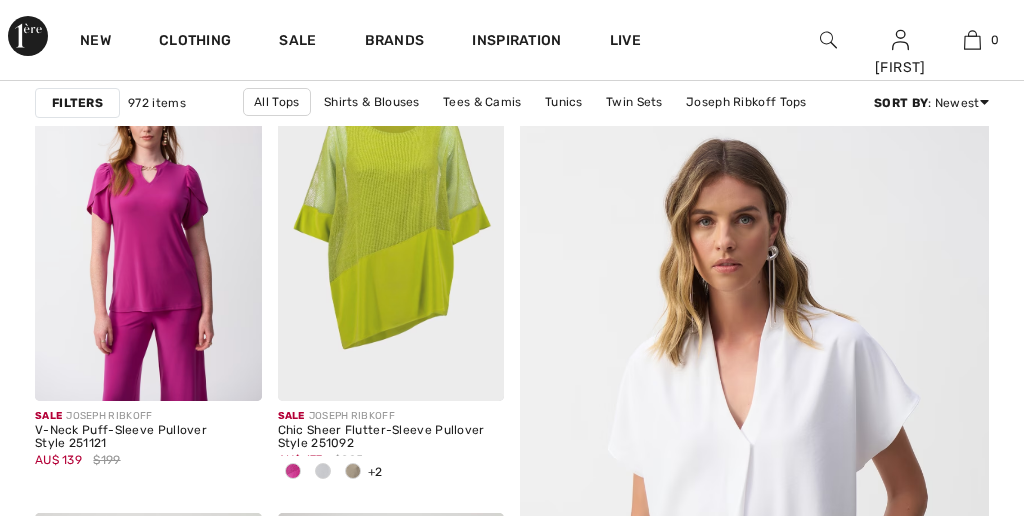 scroll, scrollTop: 0, scrollLeft: 0, axis: both 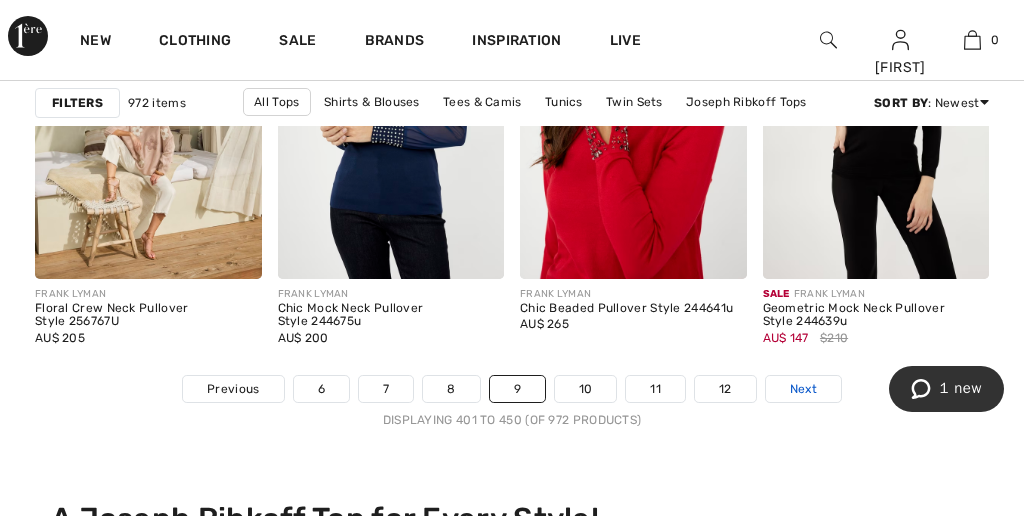 click on "Next" at bounding box center (803, 389) 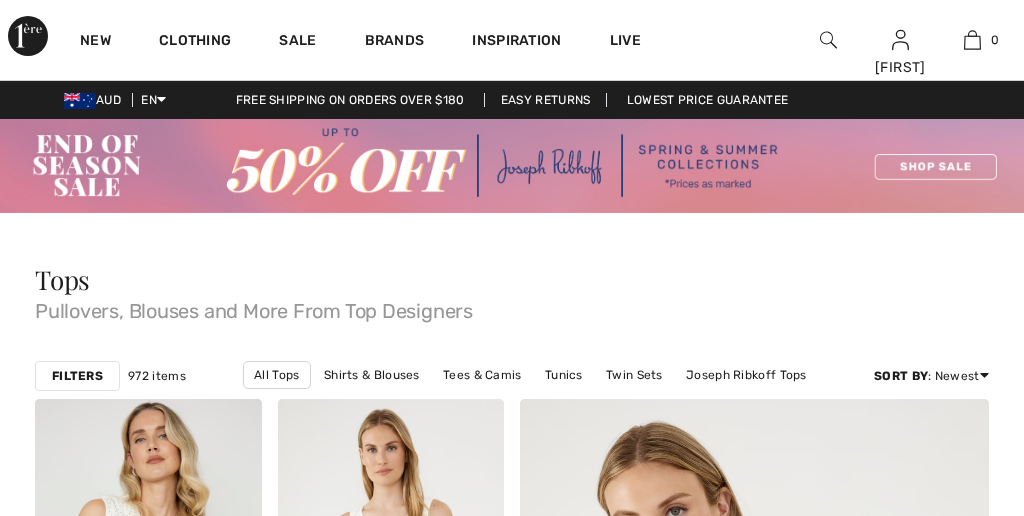 scroll, scrollTop: 2562, scrollLeft: 0, axis: vertical 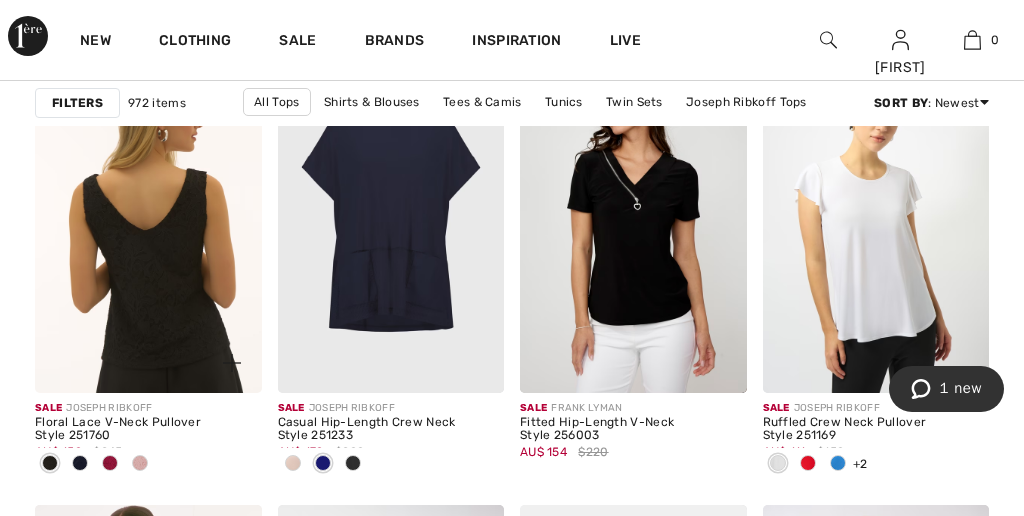 click at bounding box center [148, 223] 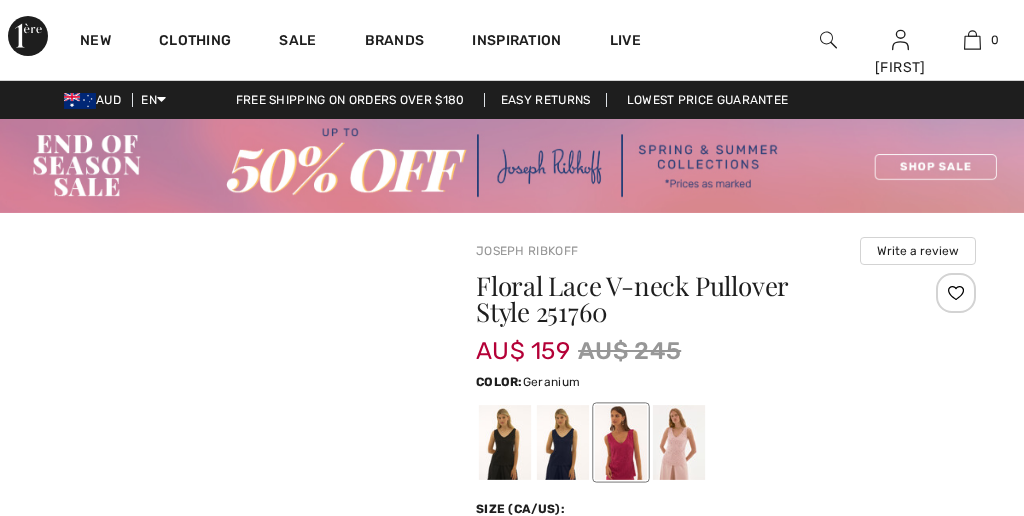 scroll, scrollTop: 124, scrollLeft: 0, axis: vertical 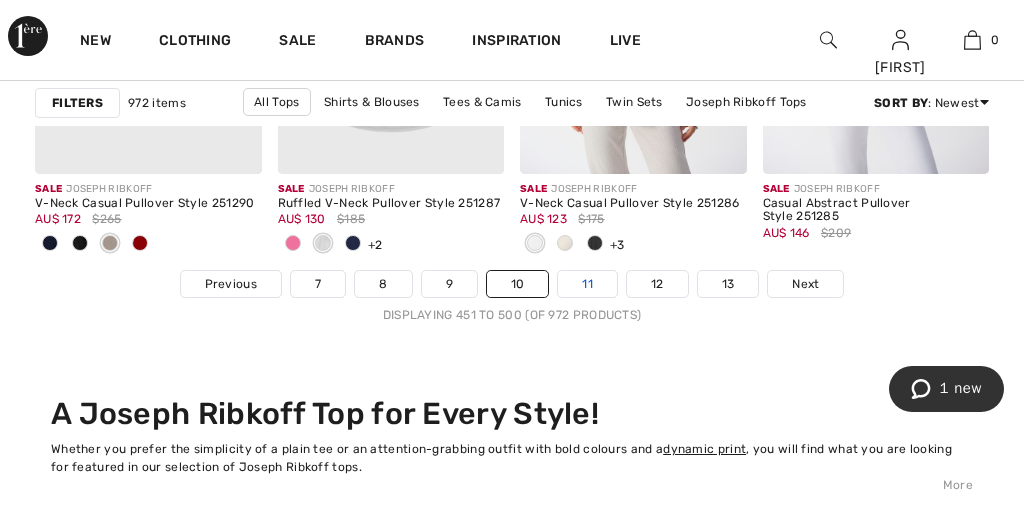 click on "11" at bounding box center [587, 284] 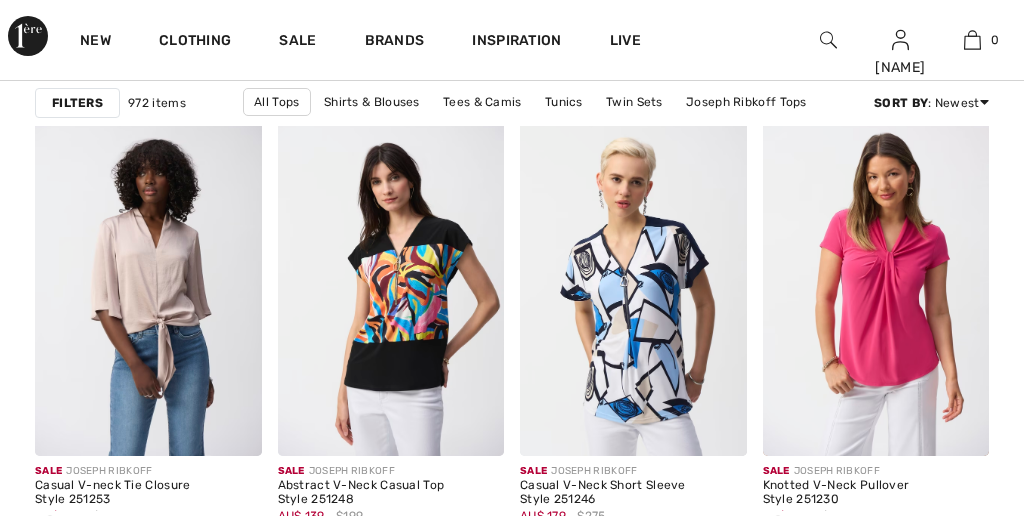 scroll, scrollTop: 1292, scrollLeft: 0, axis: vertical 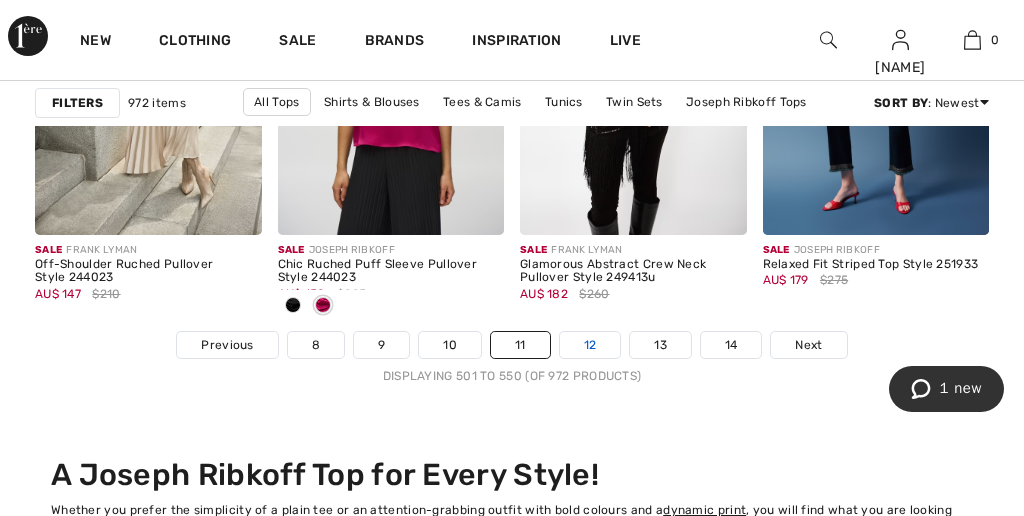 click on "12" at bounding box center (590, 345) 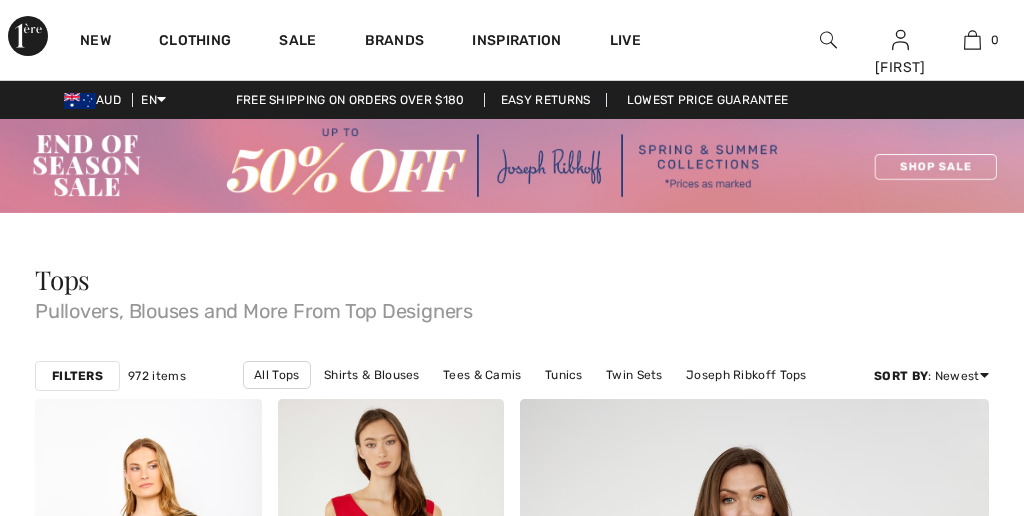 scroll, scrollTop: 710, scrollLeft: 0, axis: vertical 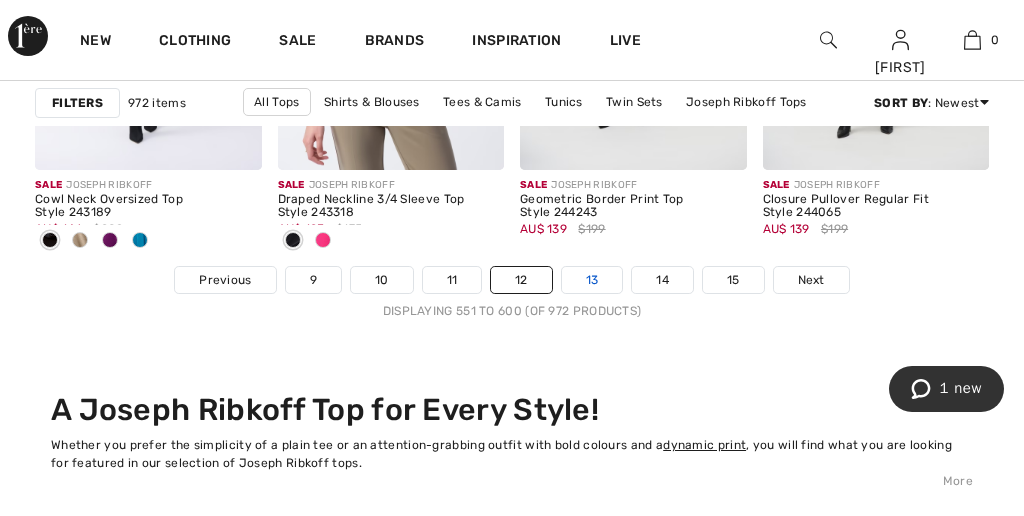 click on "13" at bounding box center (592, 280) 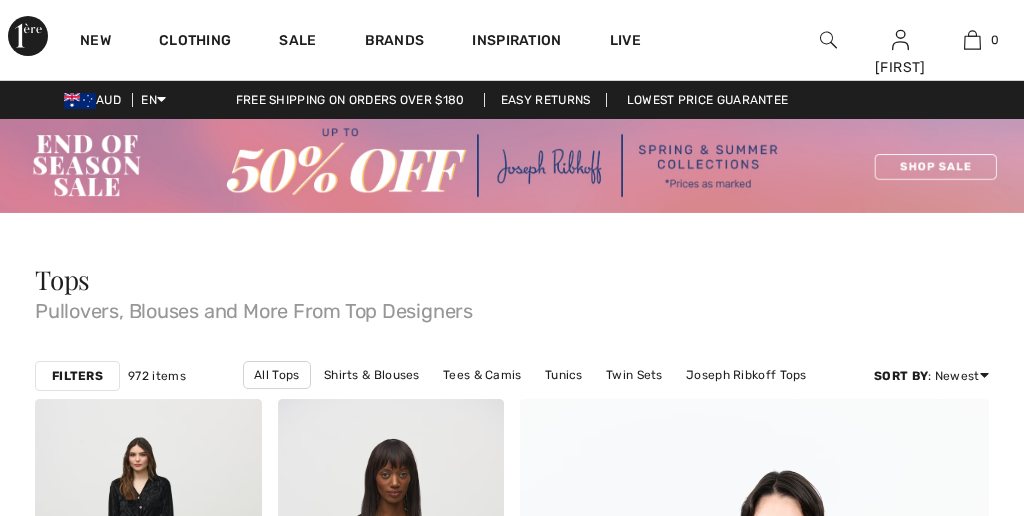 checkbox on "true" 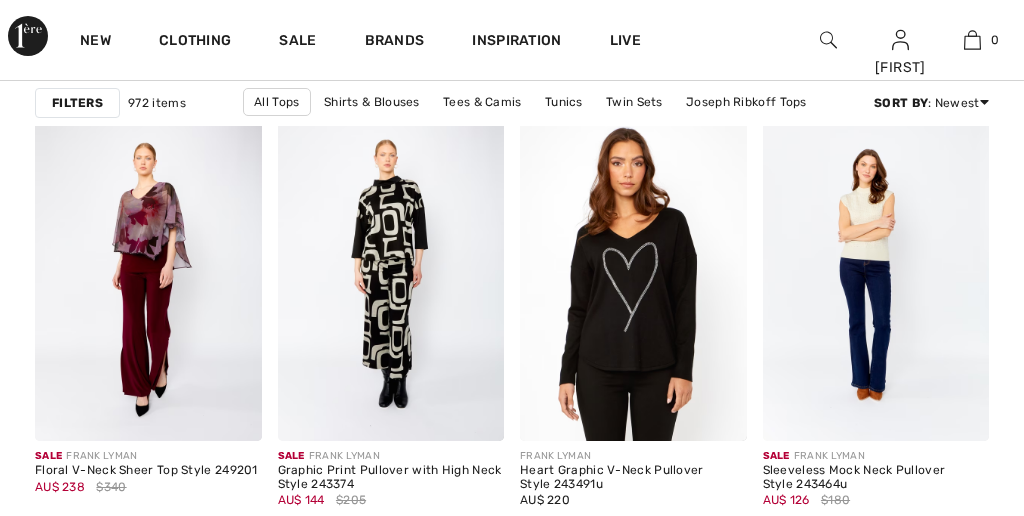 scroll, scrollTop: 0, scrollLeft: 0, axis: both 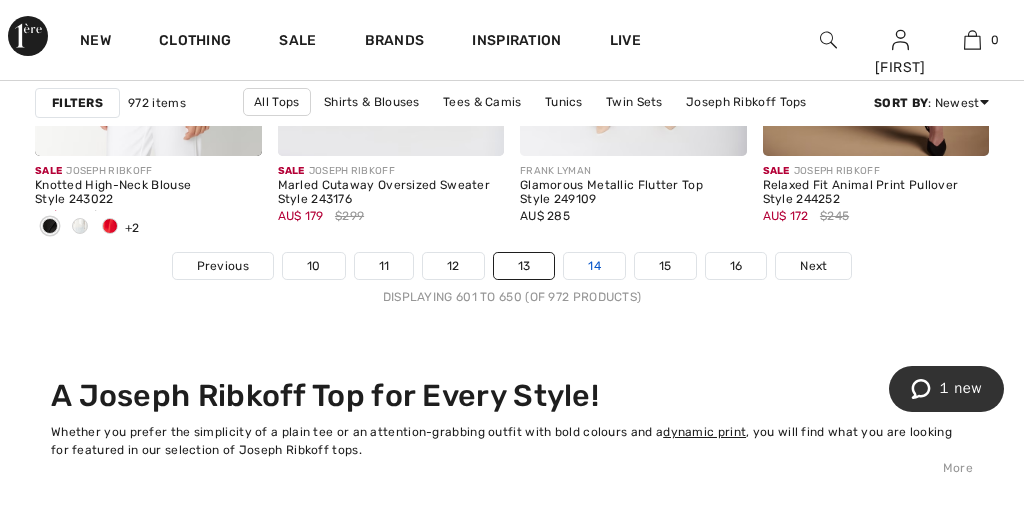 click on "14" at bounding box center (594, 266) 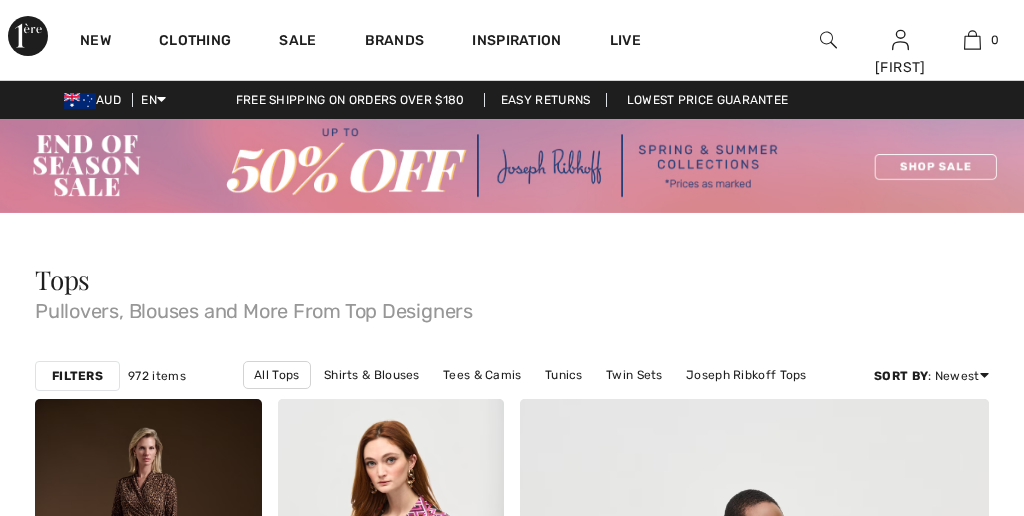checkbox on "true" 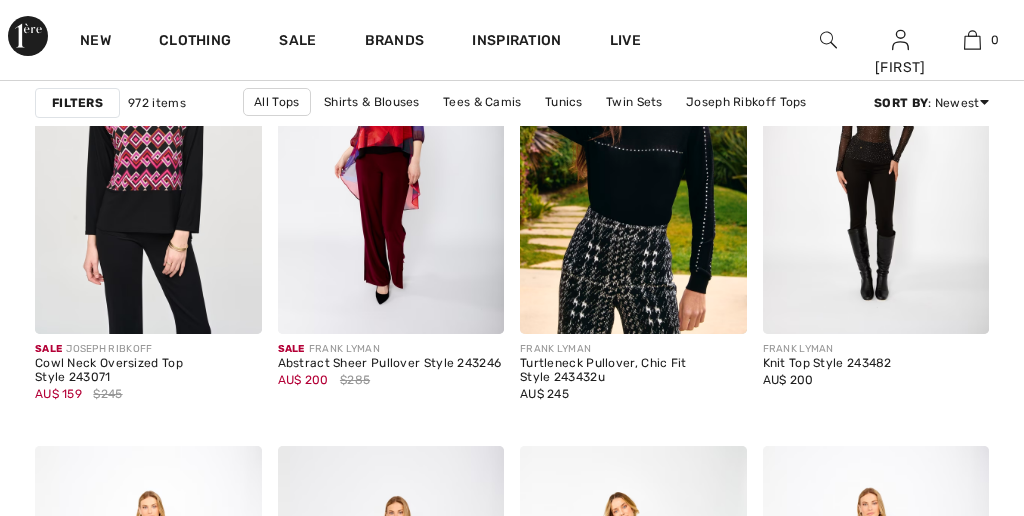scroll, scrollTop: 0, scrollLeft: 0, axis: both 